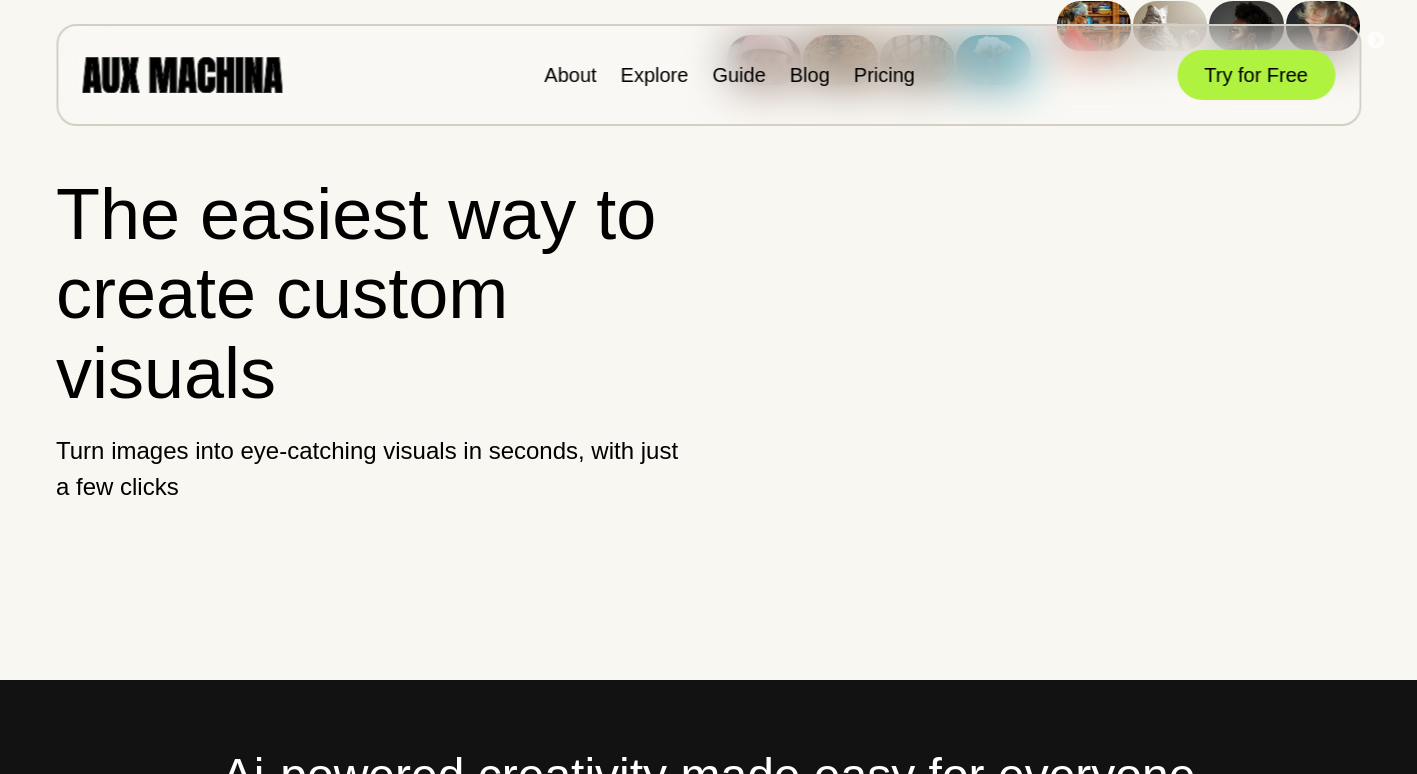 scroll, scrollTop: 0, scrollLeft: 0, axis: both 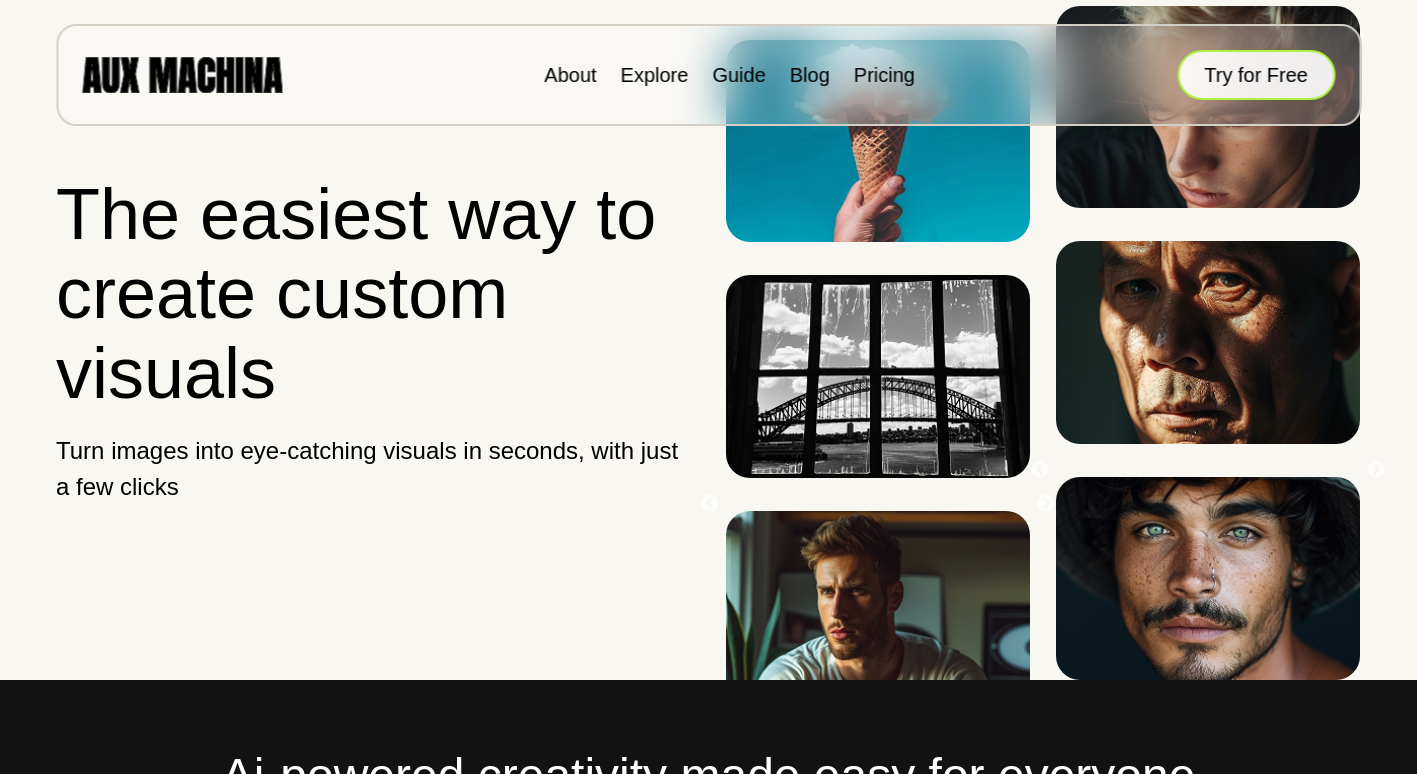 click on "Try for Free" at bounding box center [1256, 75] 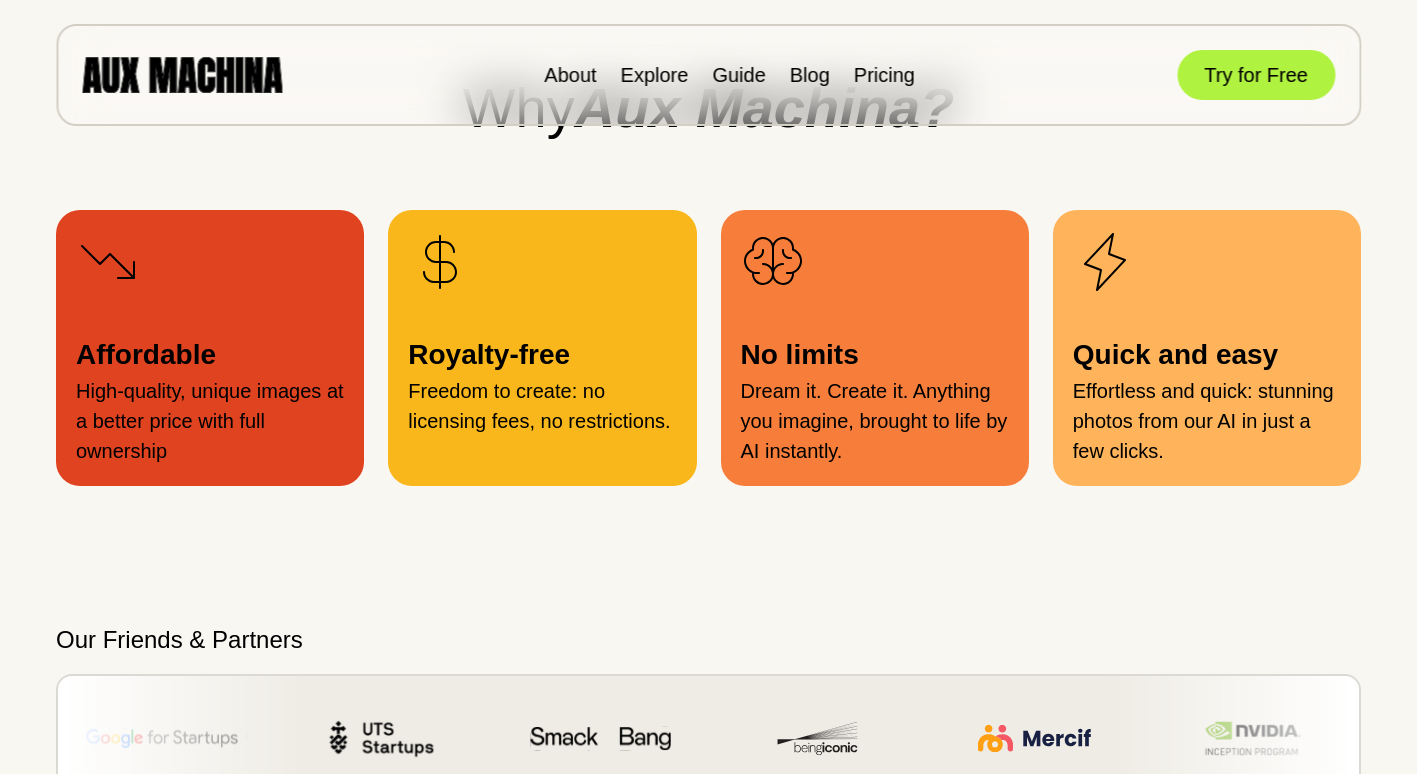scroll, scrollTop: 2039, scrollLeft: 0, axis: vertical 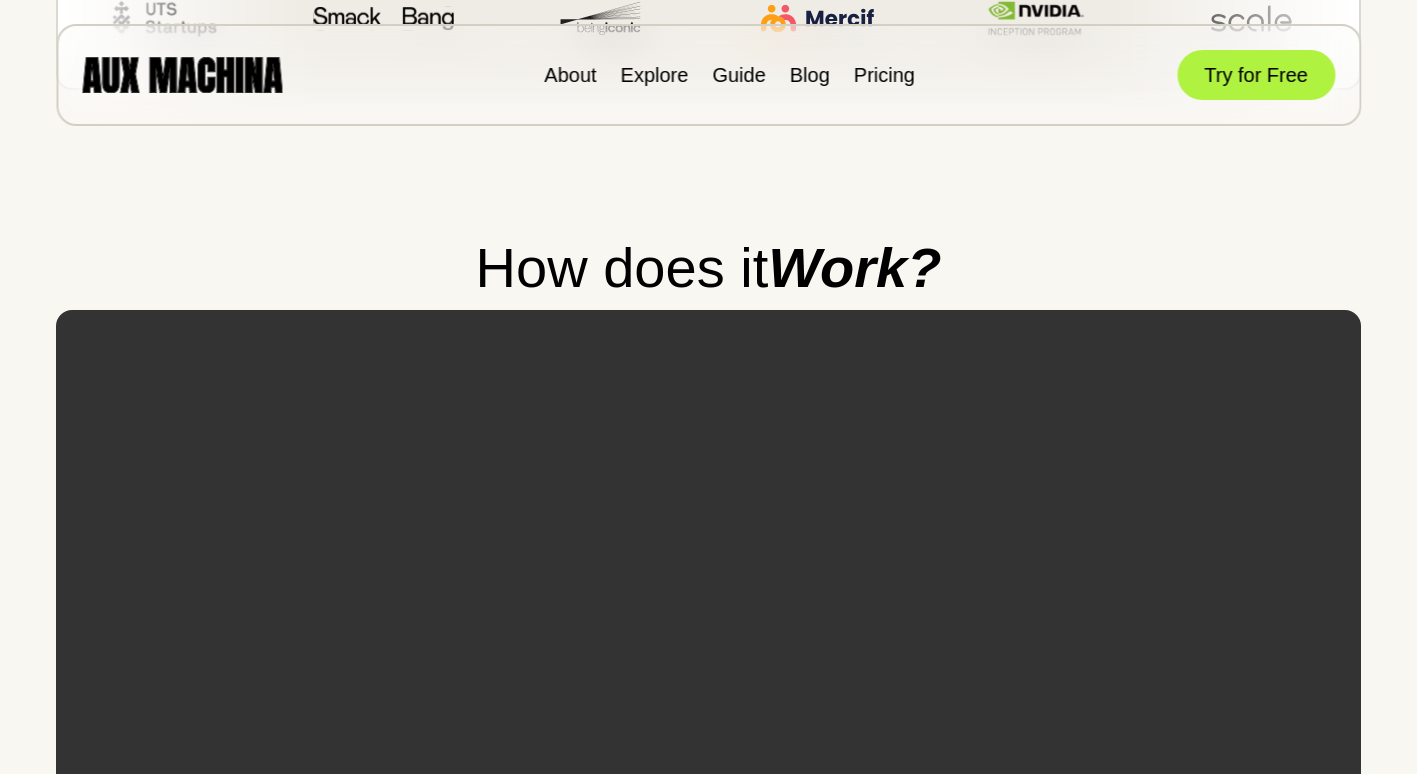 drag, startPoint x: 329, startPoint y: 206, endPoint x: 238, endPoint y: 247, distance: 99.80982 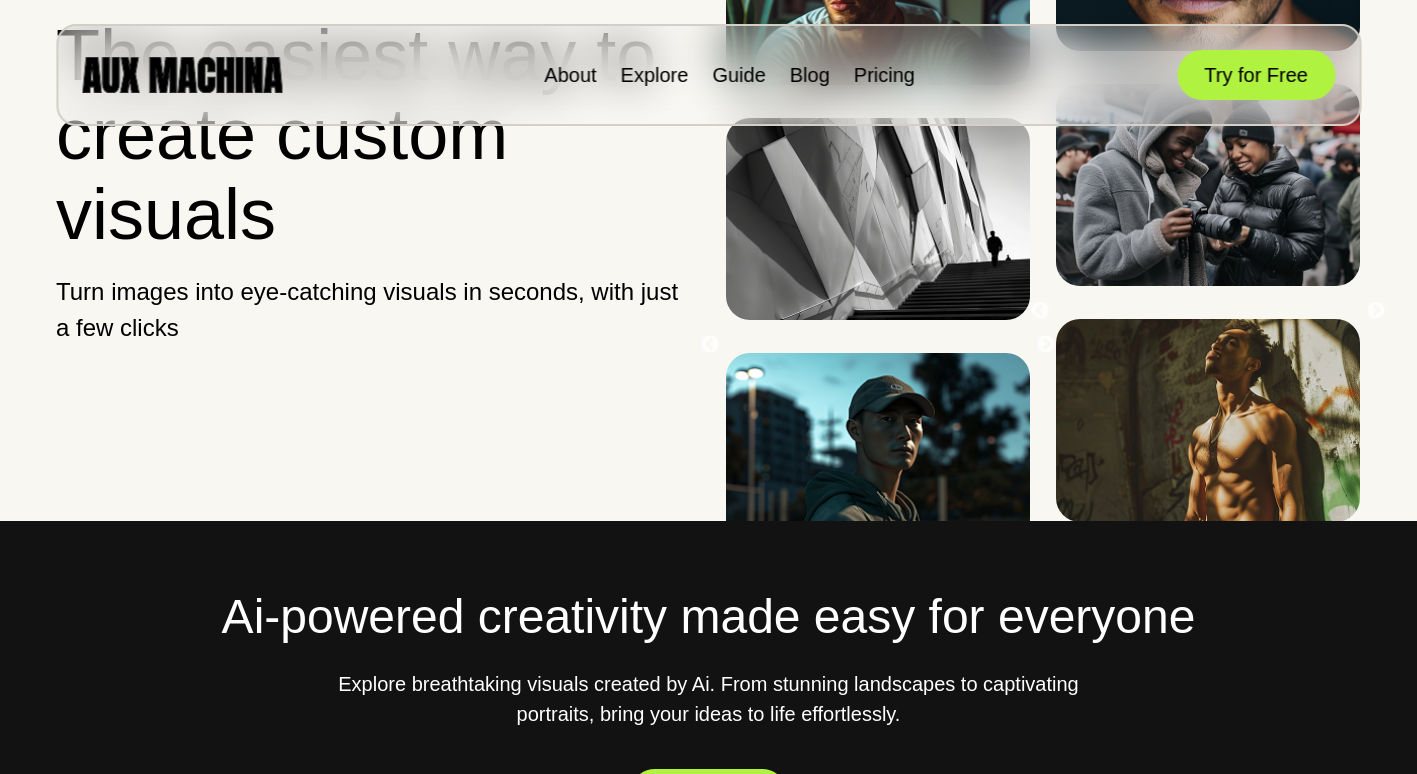 scroll, scrollTop: 0, scrollLeft: 0, axis: both 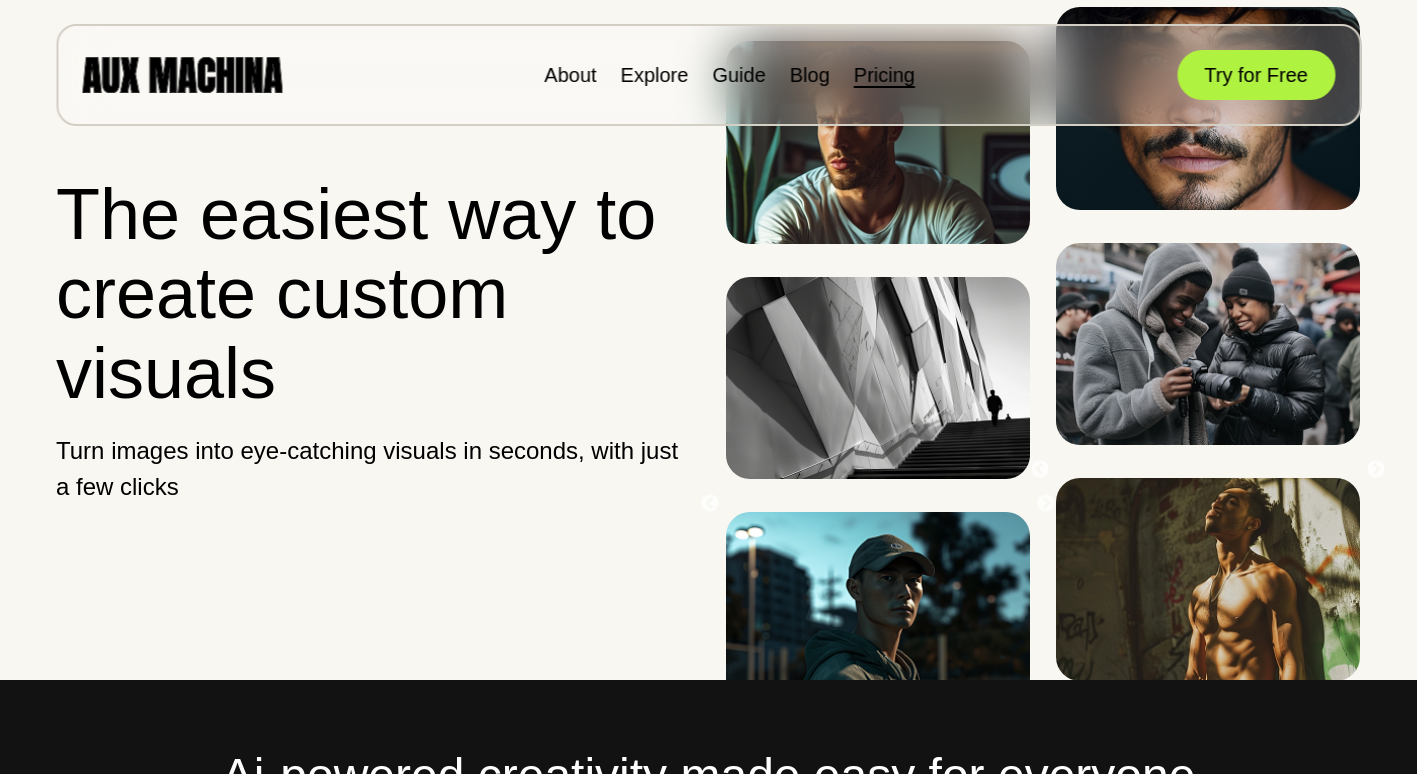 click on "Pricing" at bounding box center [884, 75] 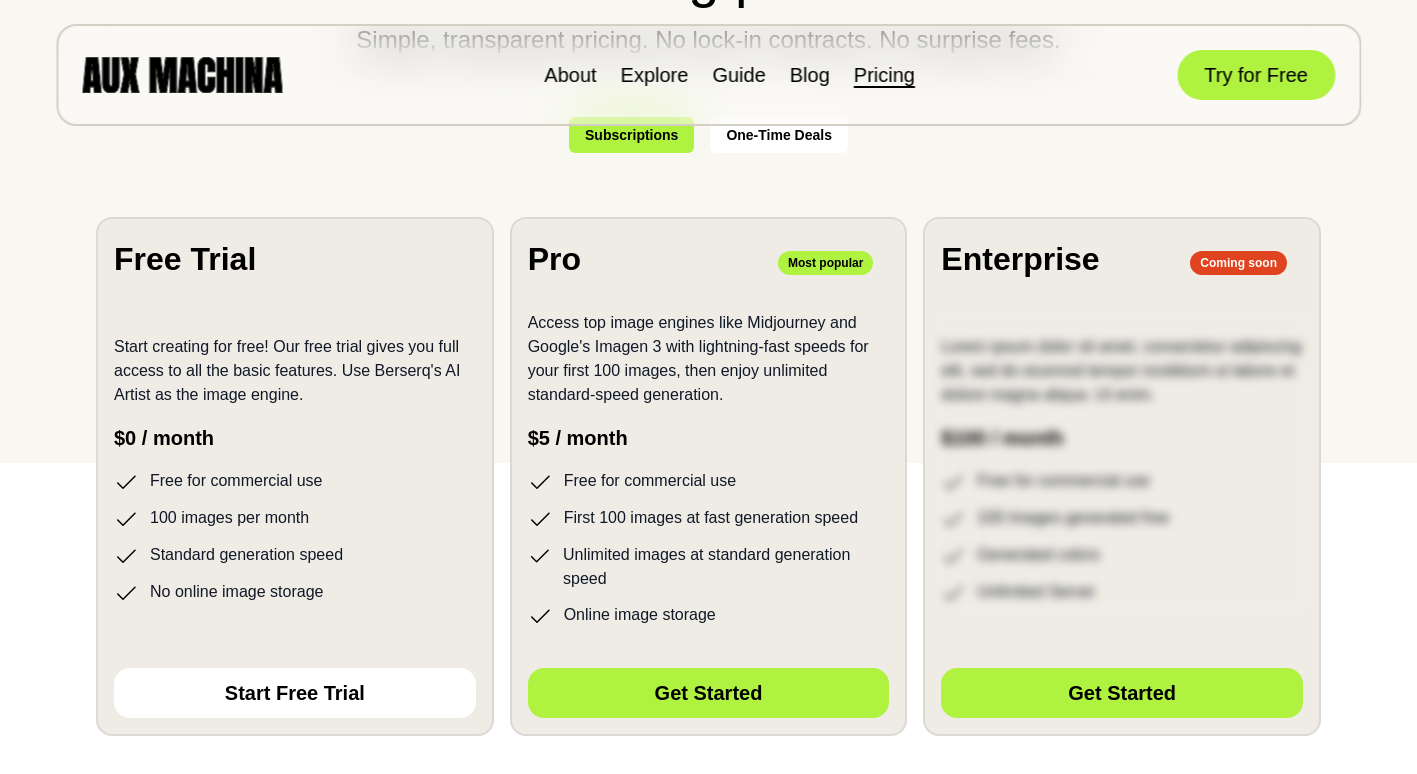 scroll, scrollTop: 315, scrollLeft: 0, axis: vertical 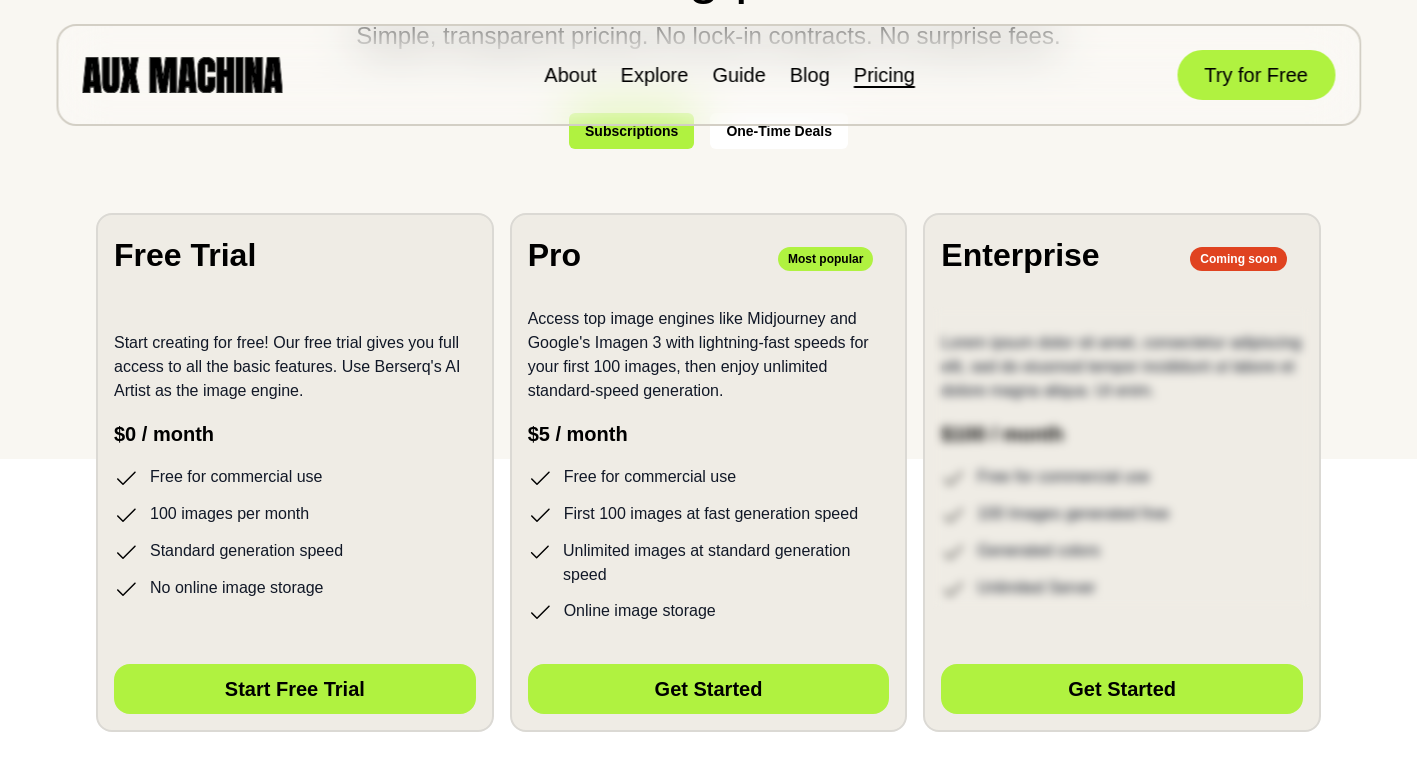 click on "Start Free Trial" at bounding box center (295, 689) 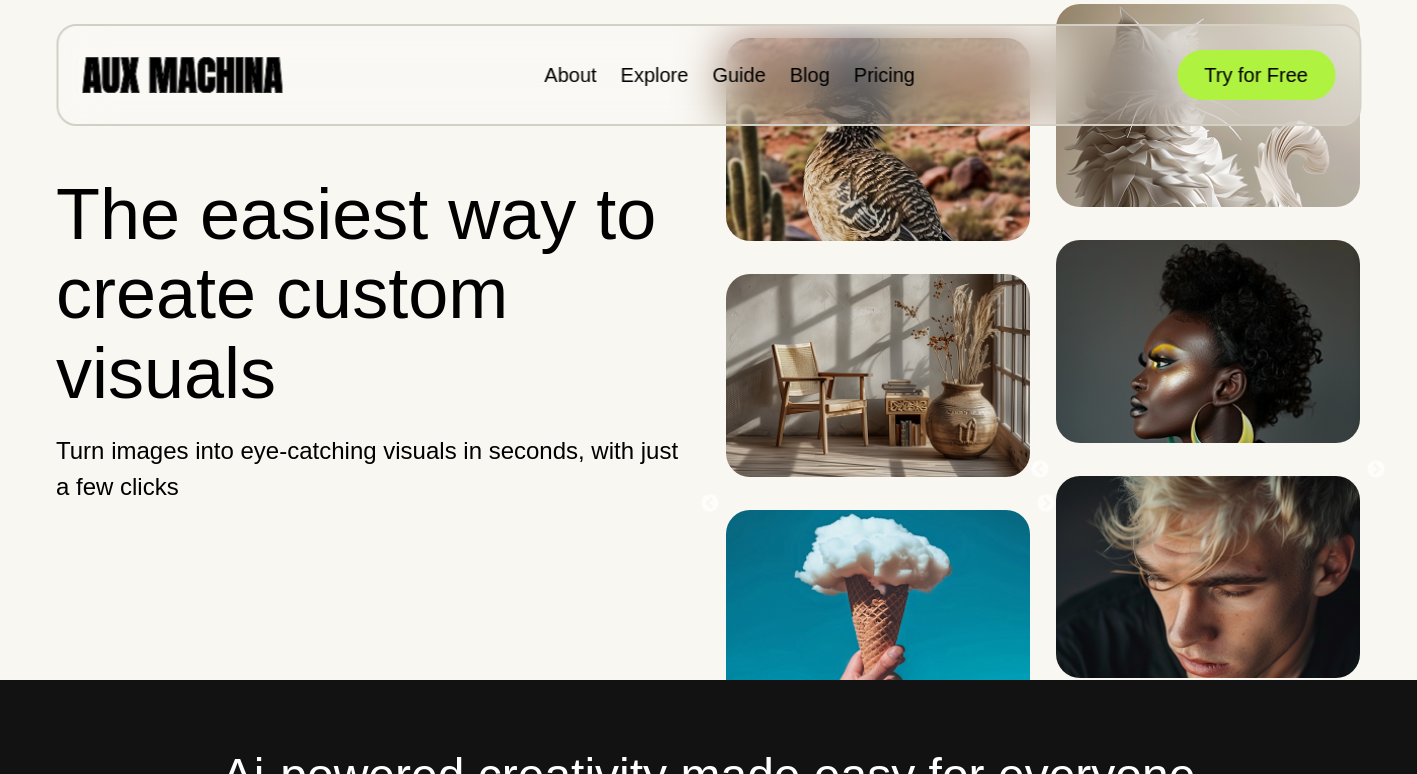 scroll, scrollTop: 0, scrollLeft: 0, axis: both 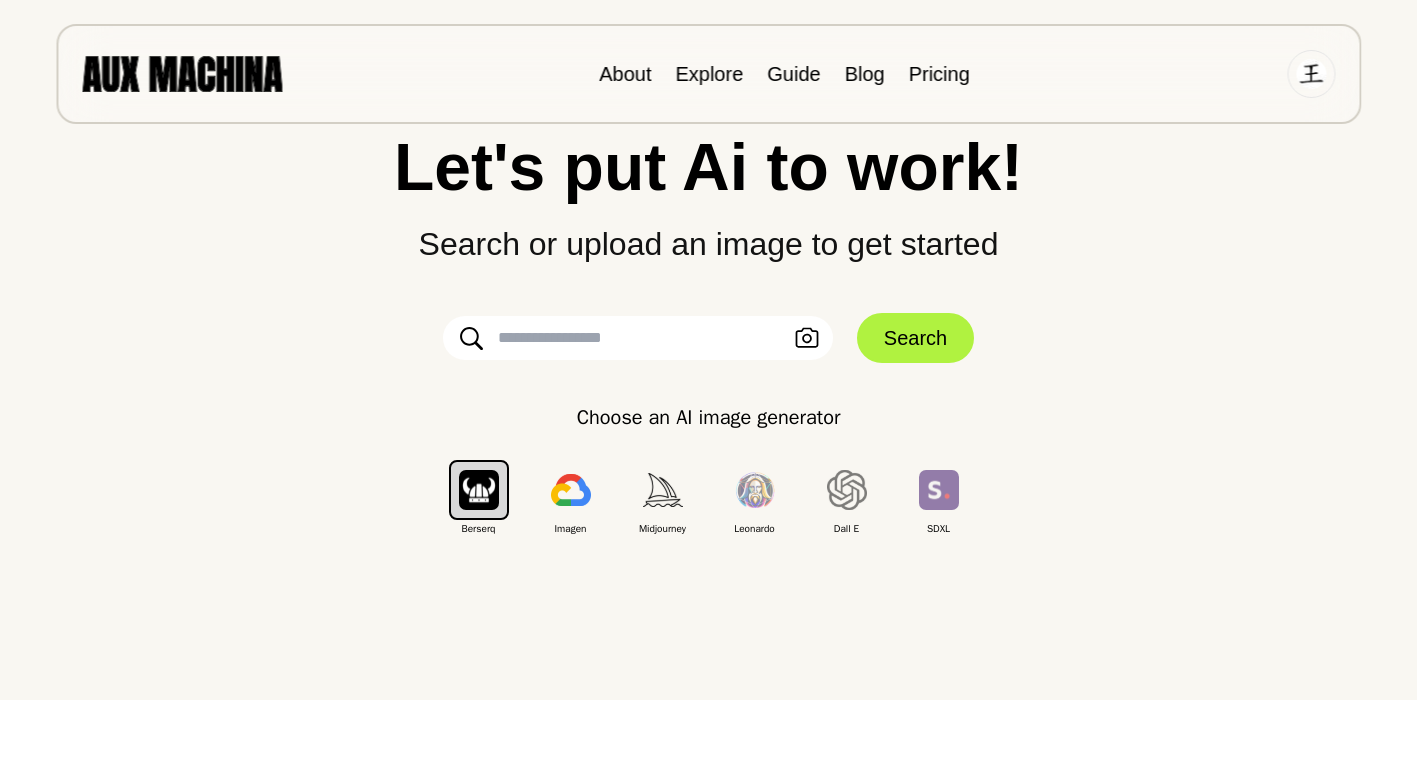 click at bounding box center (638, 338) 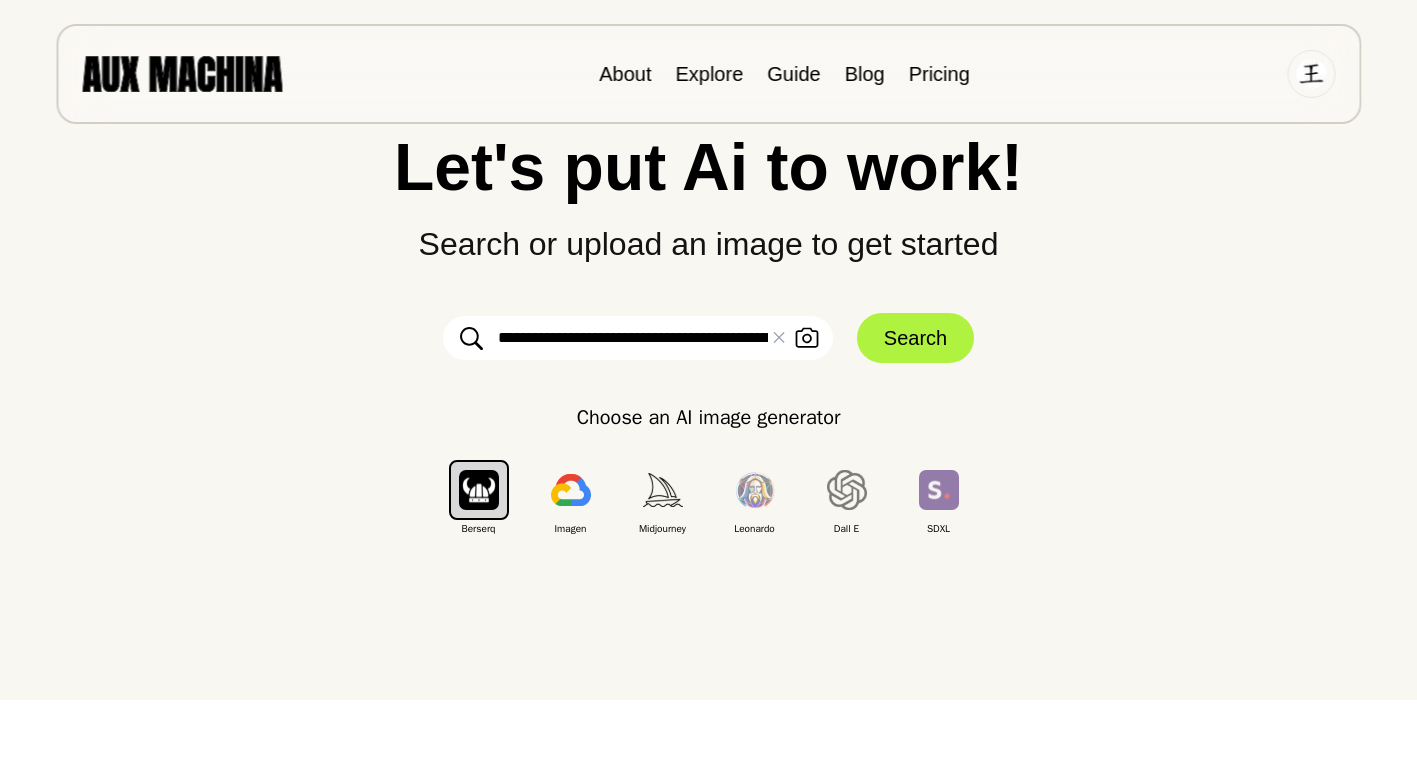 scroll, scrollTop: 0, scrollLeft: 1686, axis: horizontal 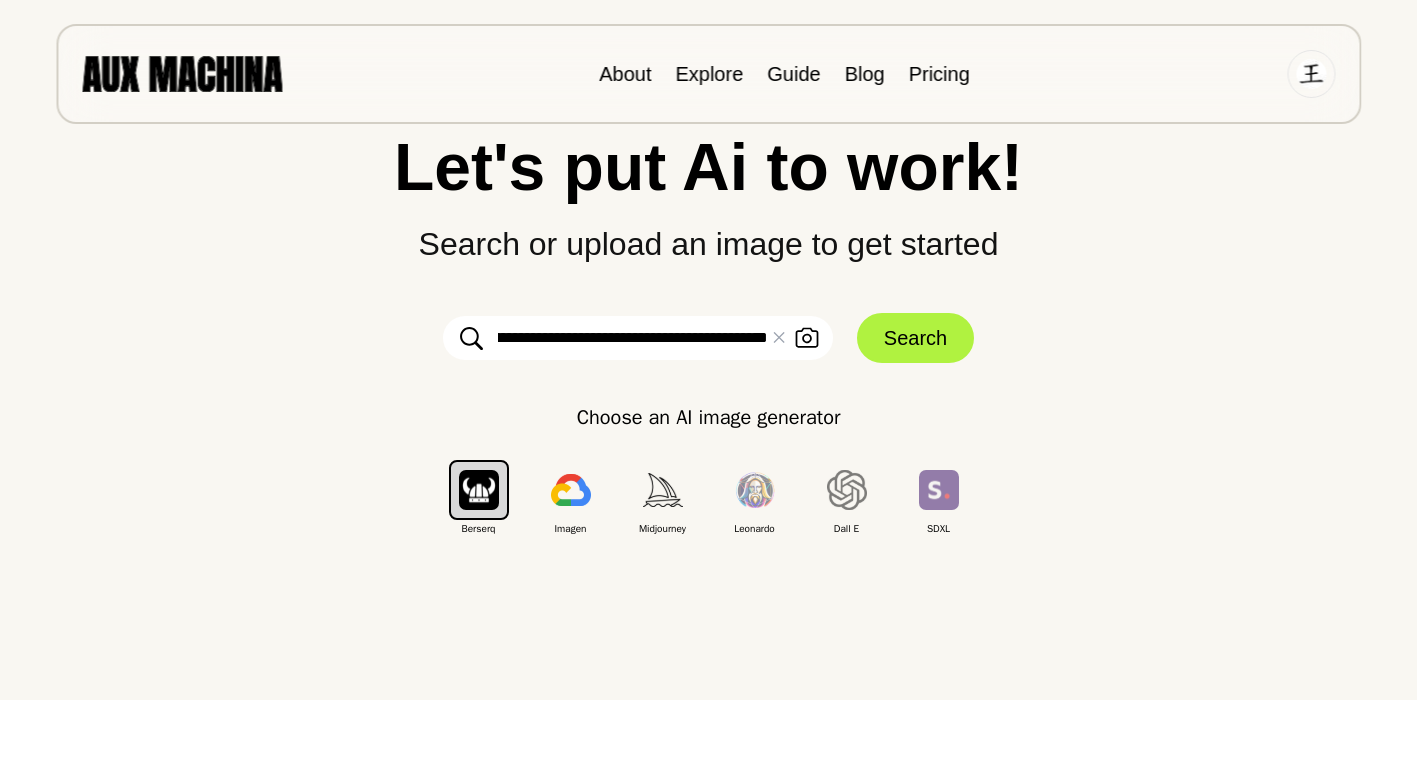 click on "Search" at bounding box center (915, 338) 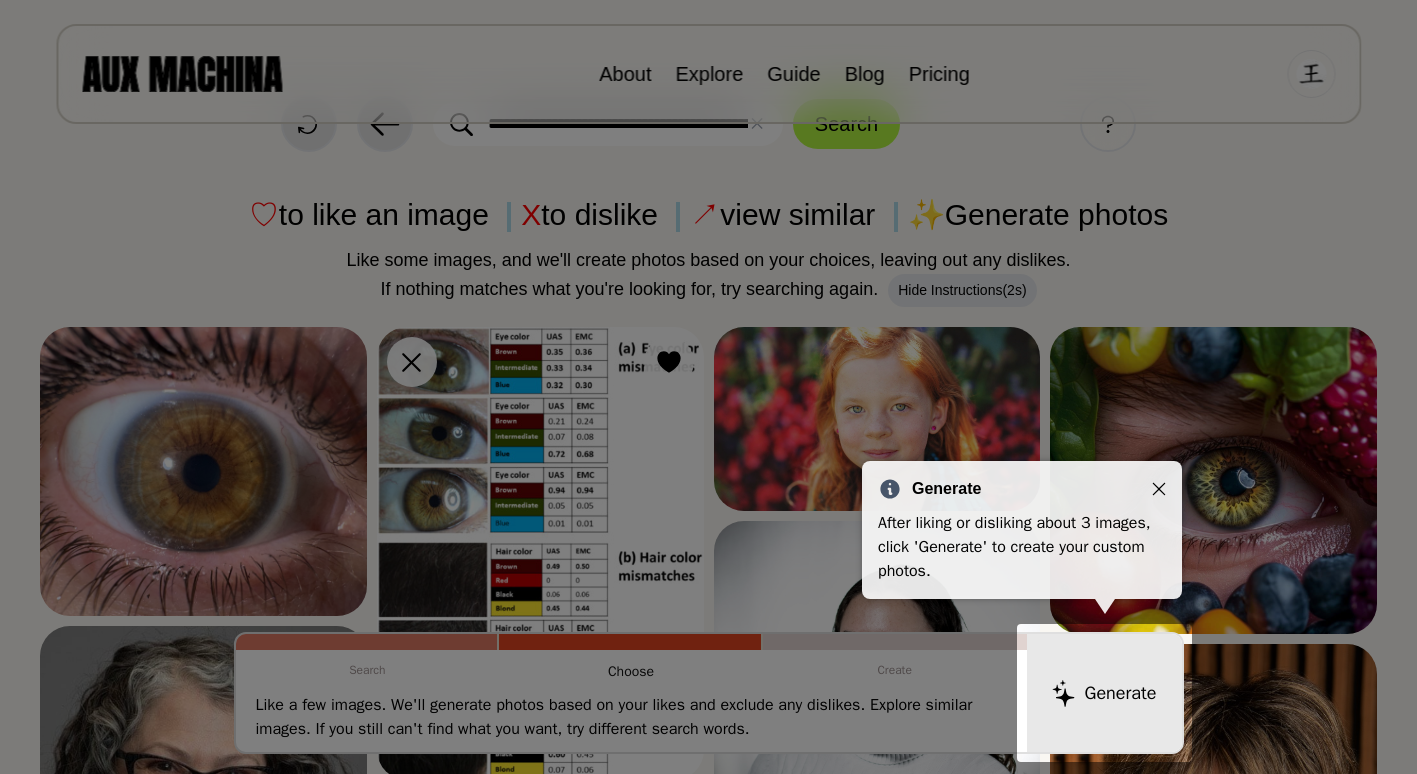 click 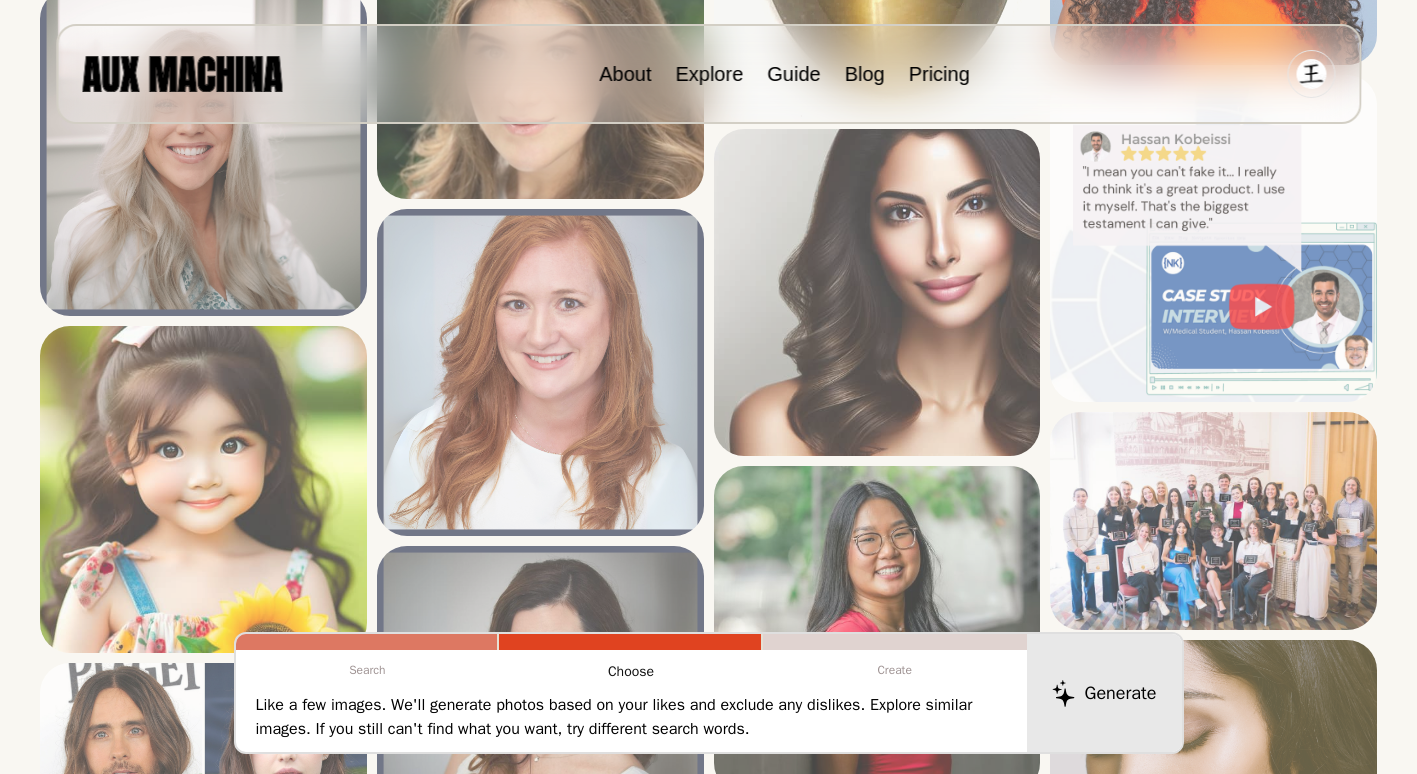 scroll, scrollTop: 2243, scrollLeft: 0, axis: vertical 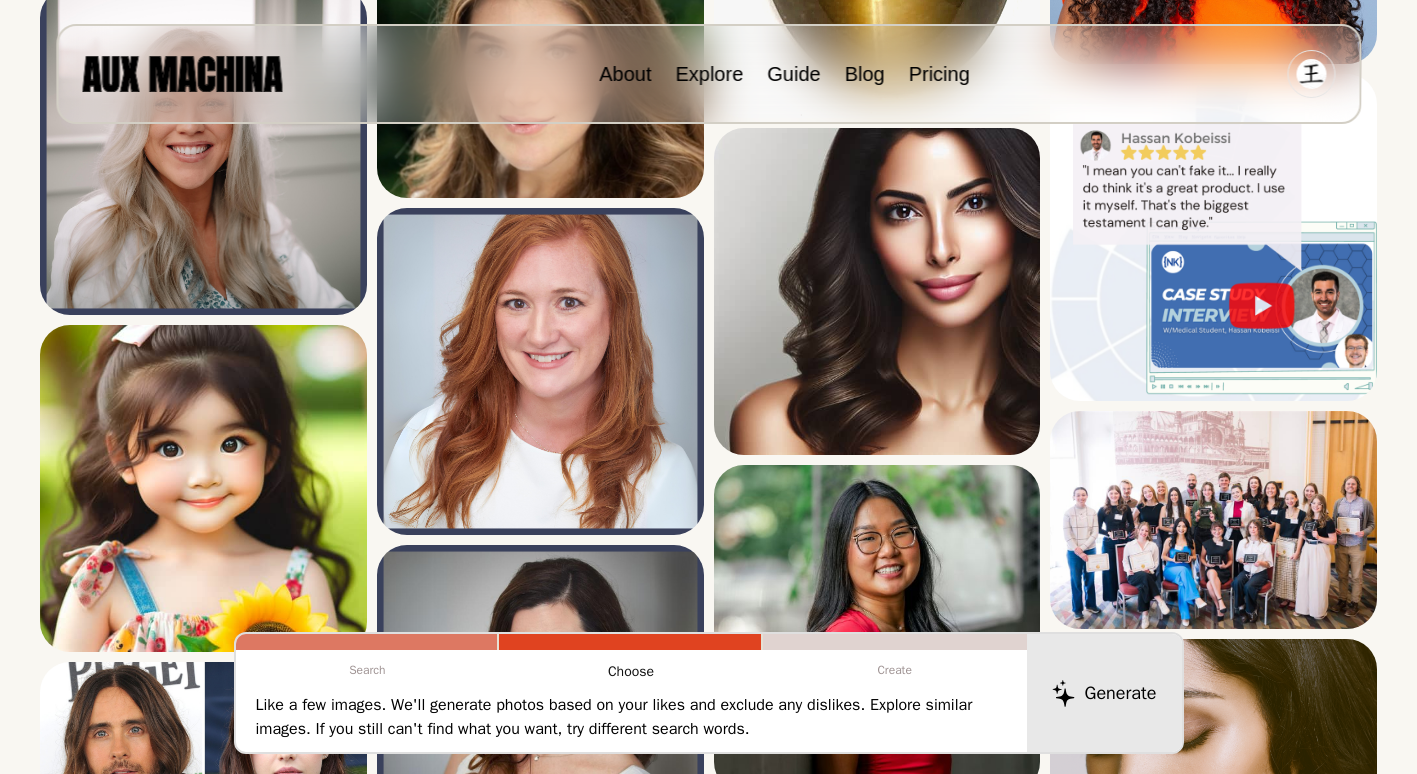 click on "Create" at bounding box center [895, 670] 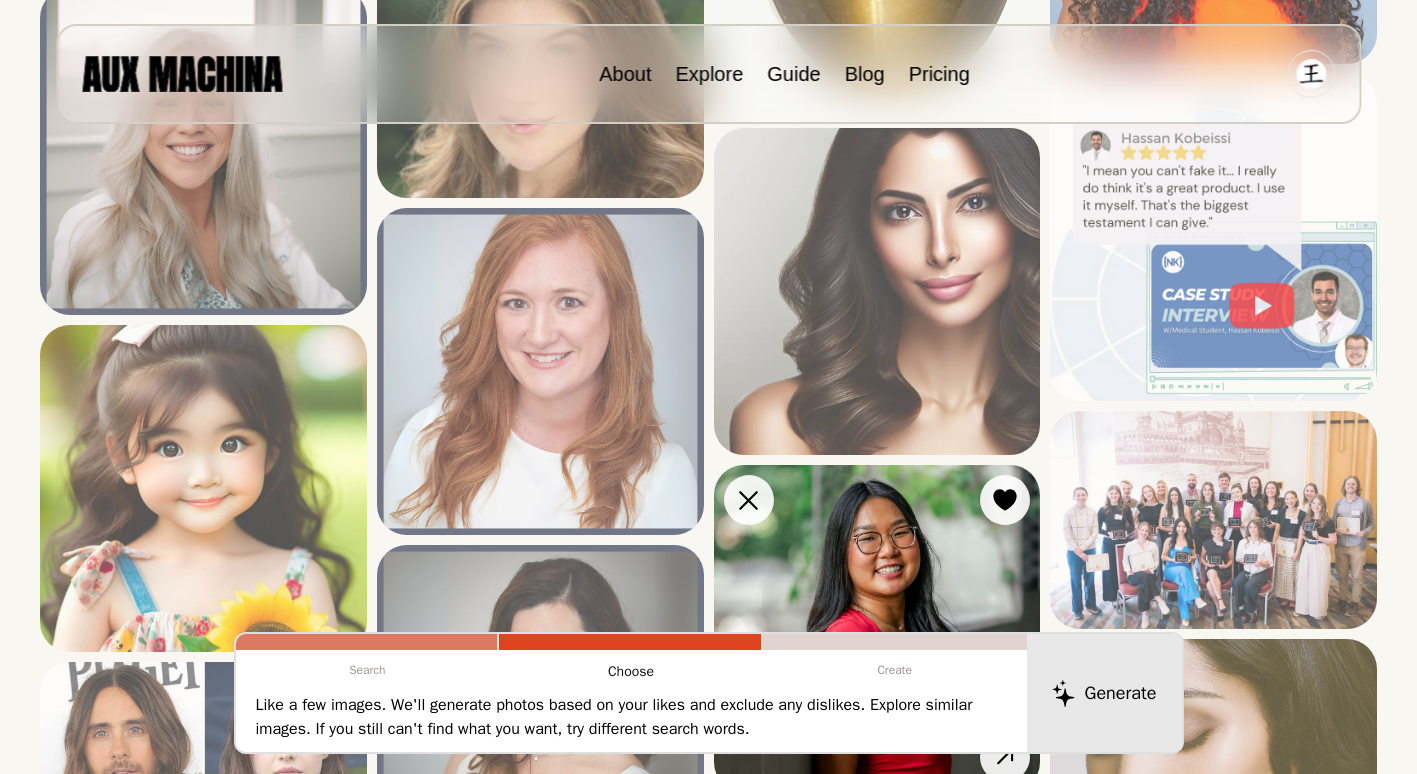click at bounding box center [877, 628] 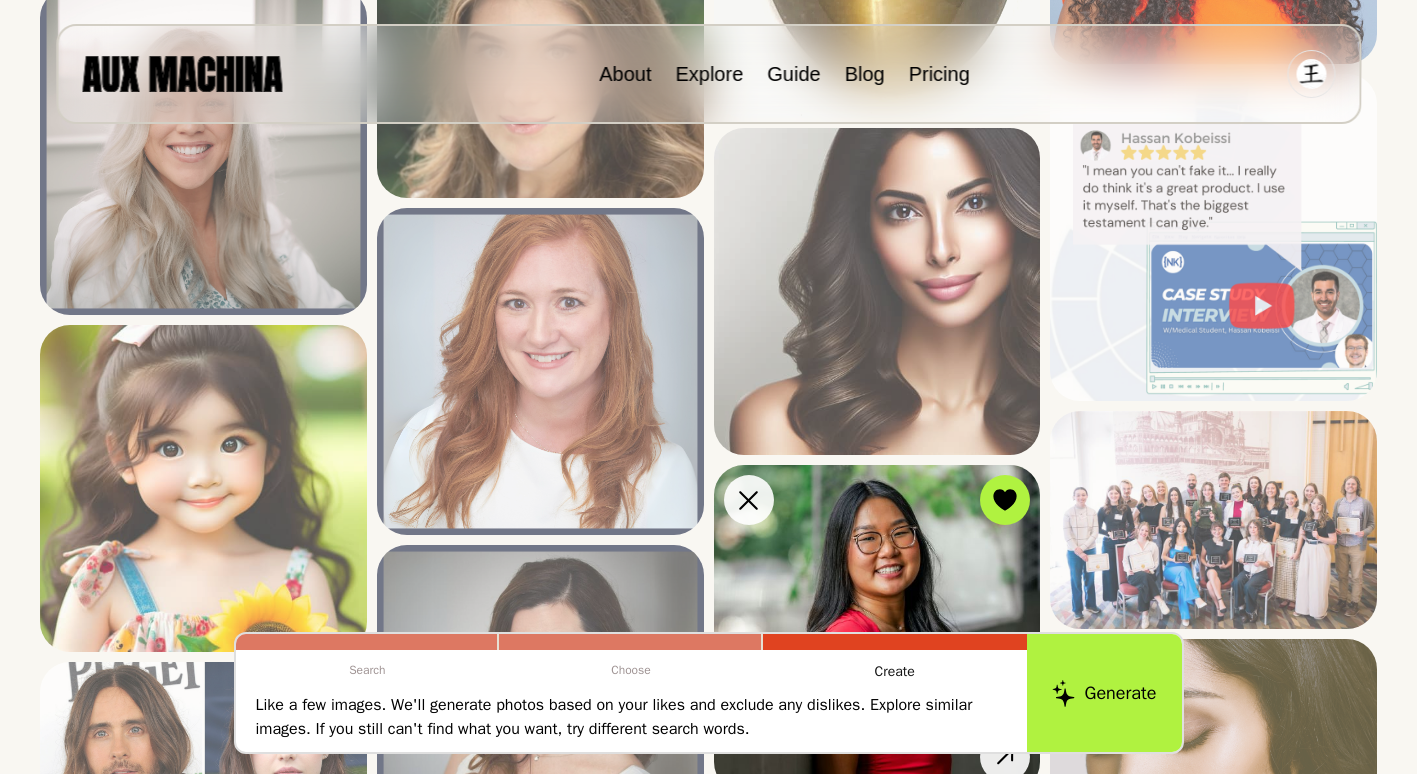 click at bounding box center [877, 628] 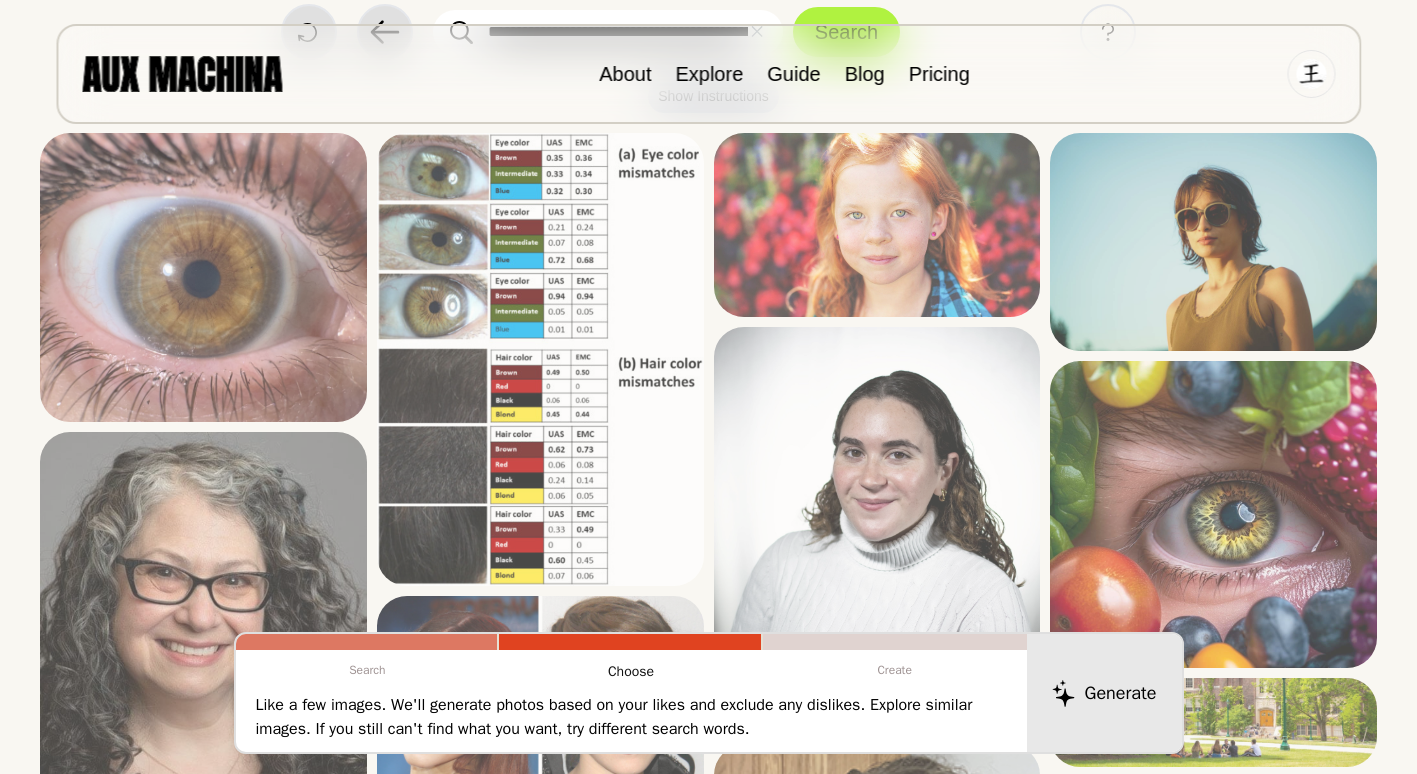 scroll, scrollTop: 0, scrollLeft: 0, axis: both 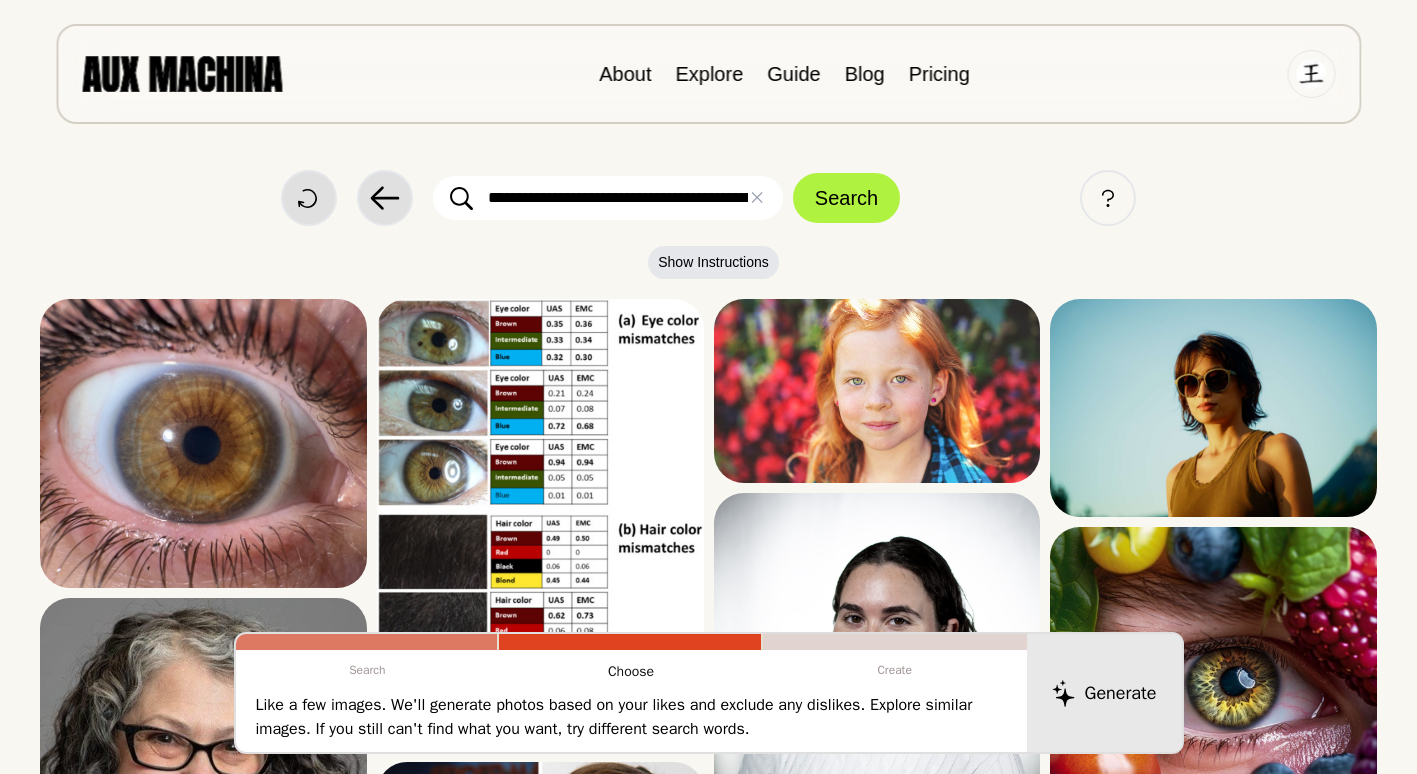 click on "**********" at bounding box center [608, 198] 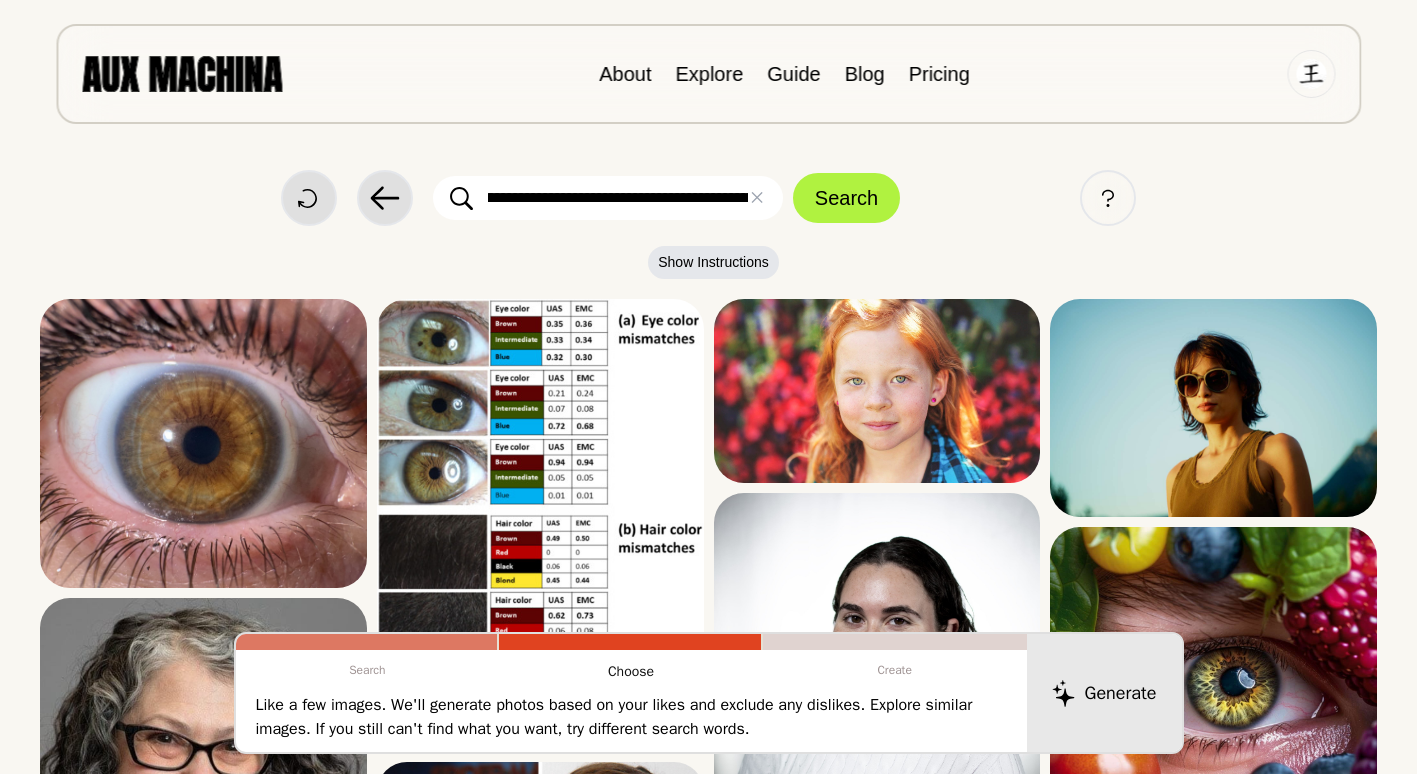 scroll, scrollTop: 0, scrollLeft: 209, axis: horizontal 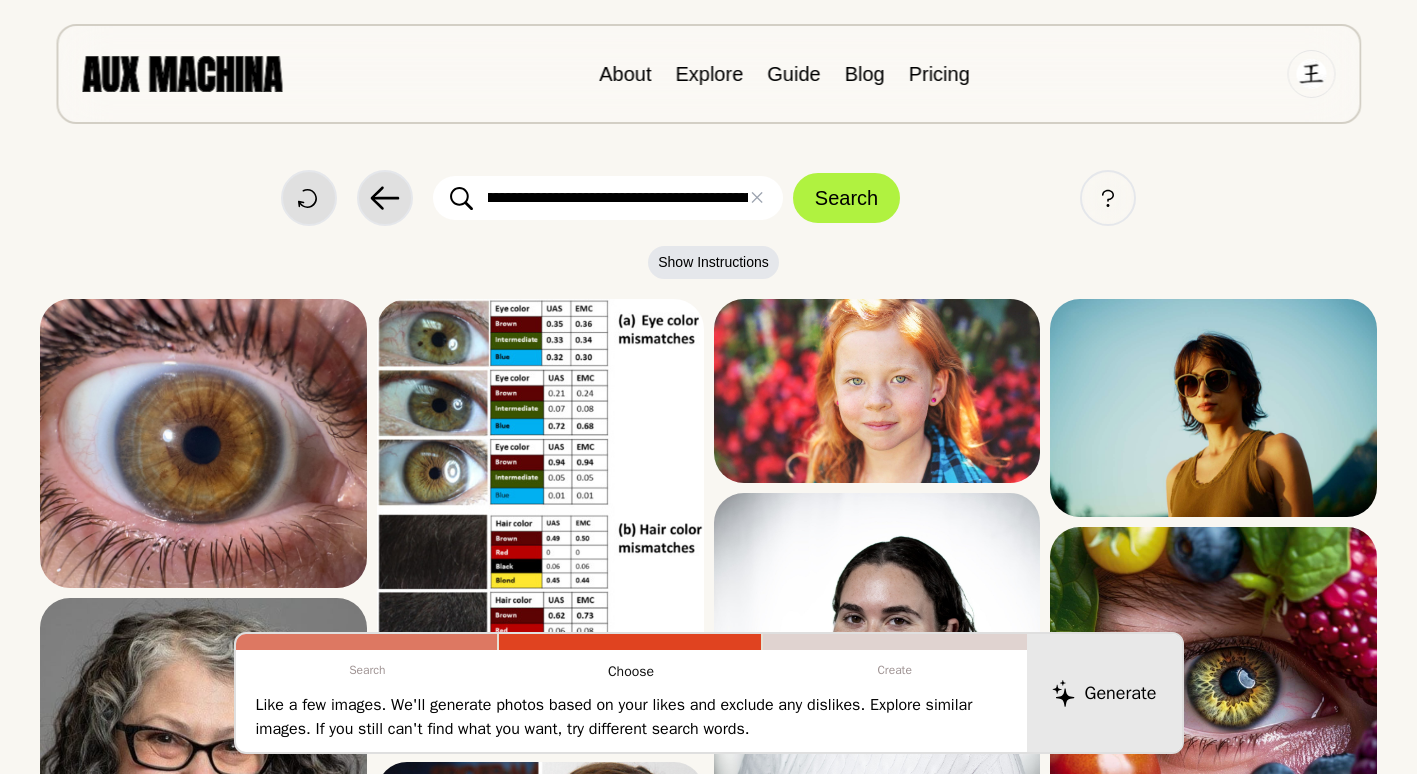 drag, startPoint x: 674, startPoint y: 196, endPoint x: 715, endPoint y: 209, distance: 43.011627 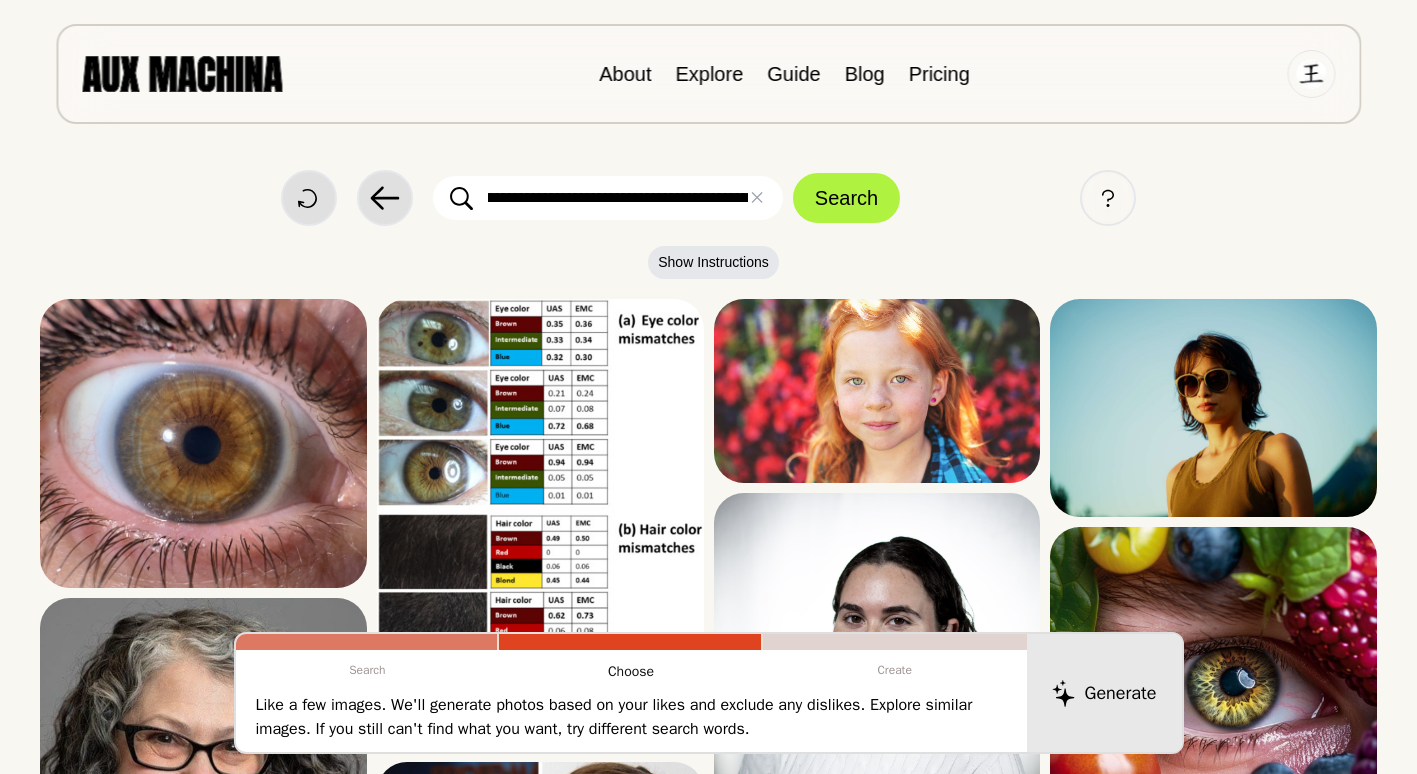 scroll, scrollTop: 0, scrollLeft: 175, axis: horizontal 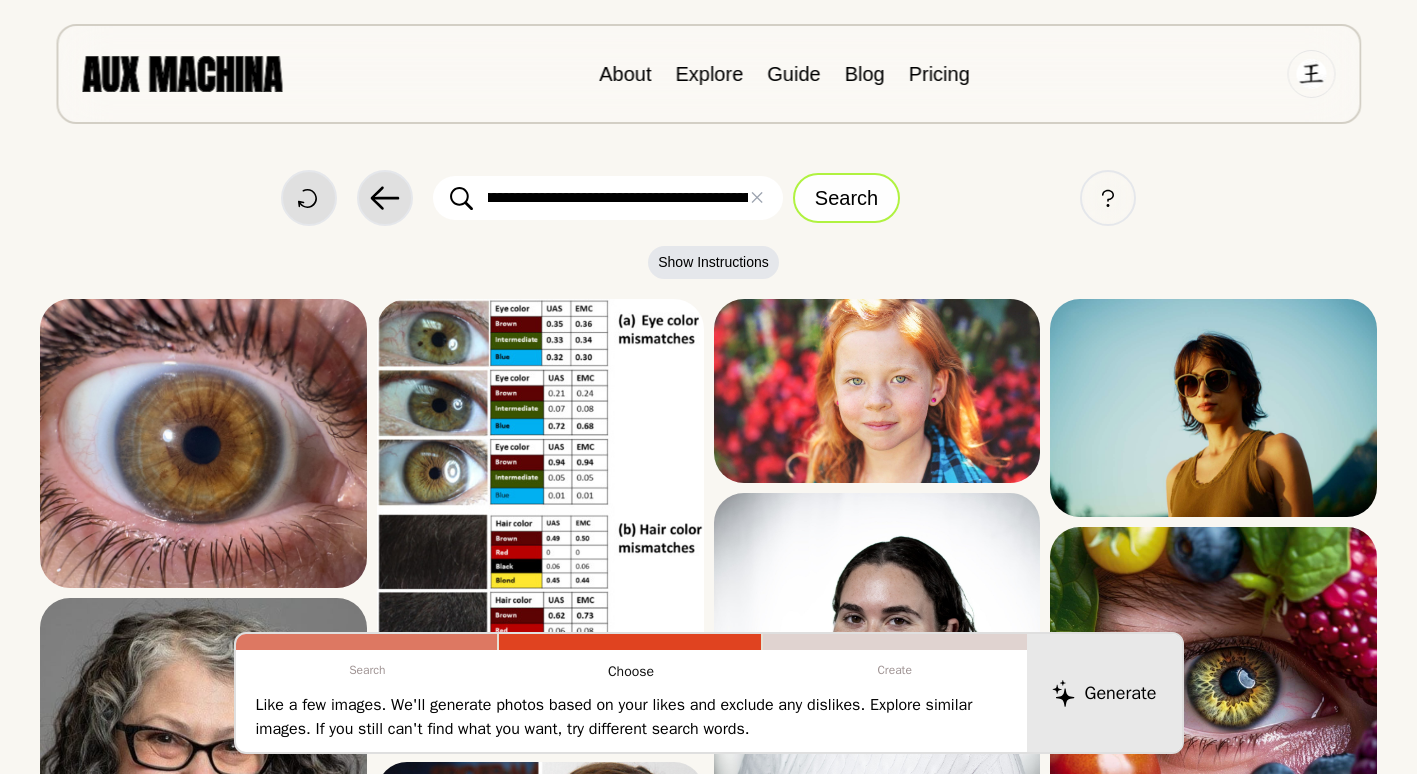 type on "**********" 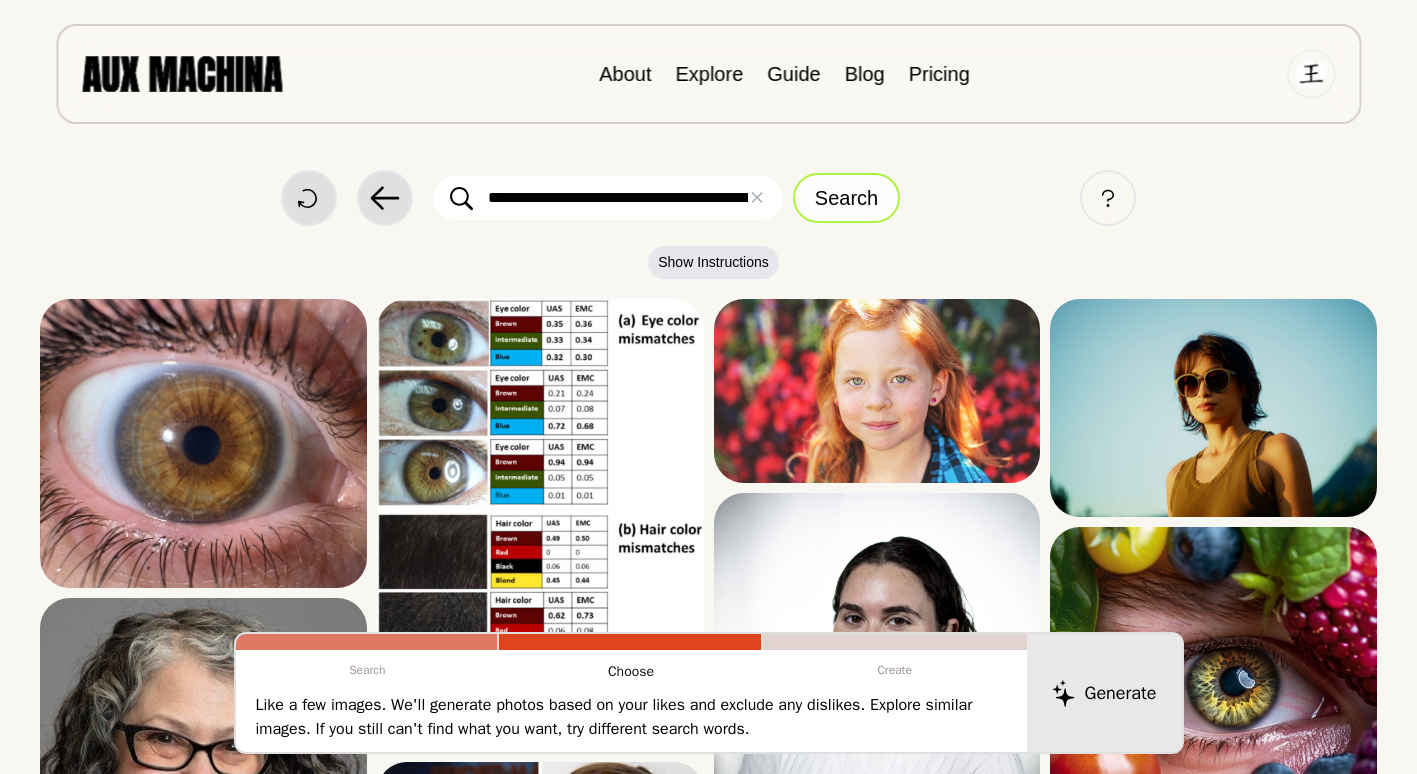 click on "Search" at bounding box center (846, 198) 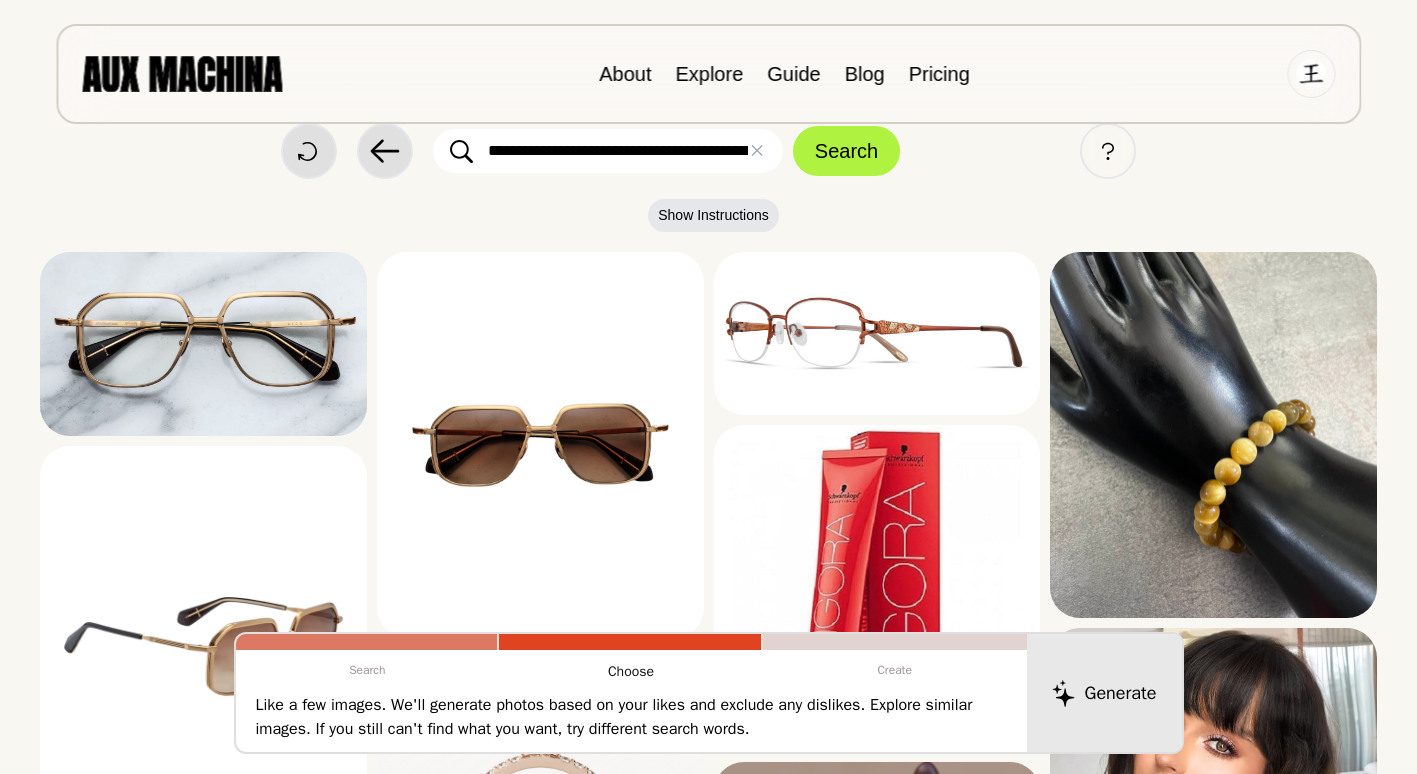 scroll, scrollTop: 0, scrollLeft: 0, axis: both 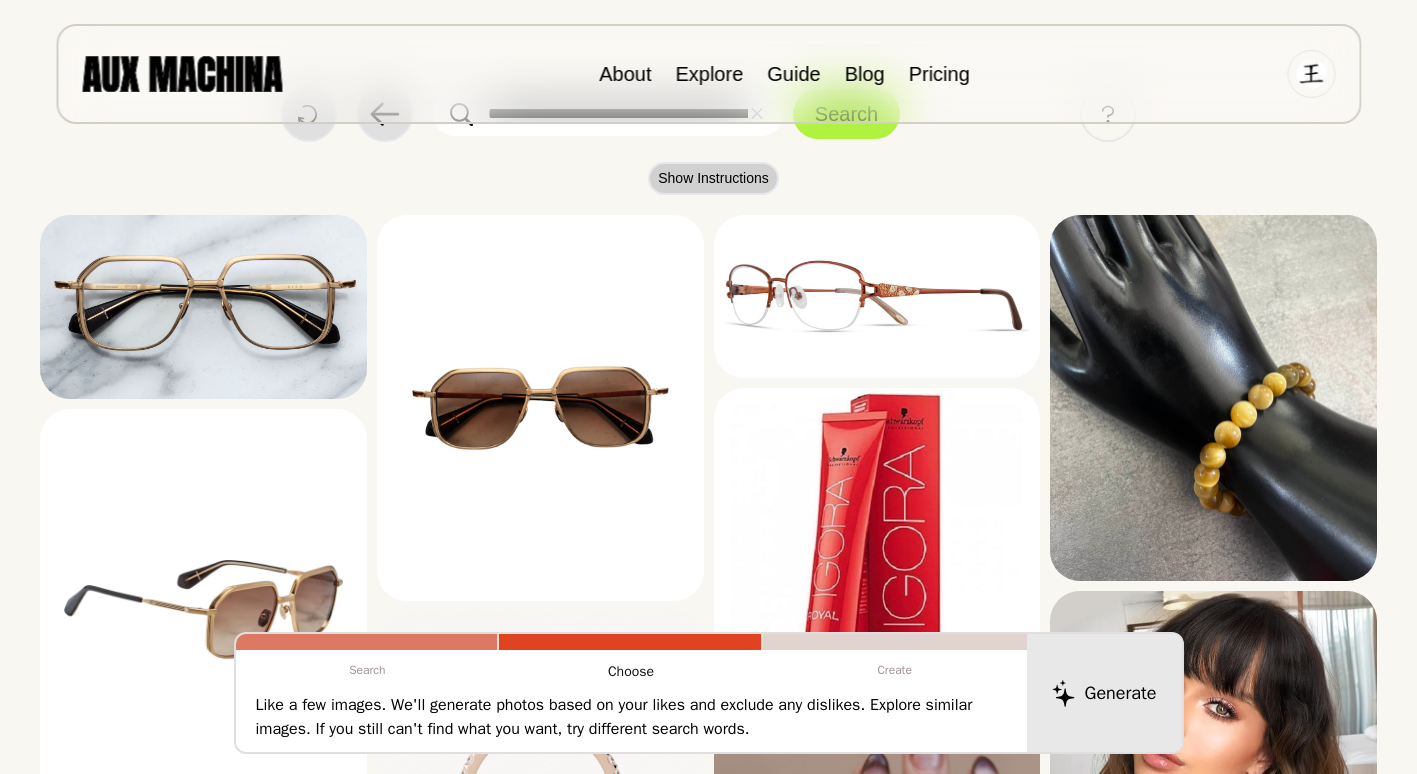 click on "Show Instructions" at bounding box center (713, 178) 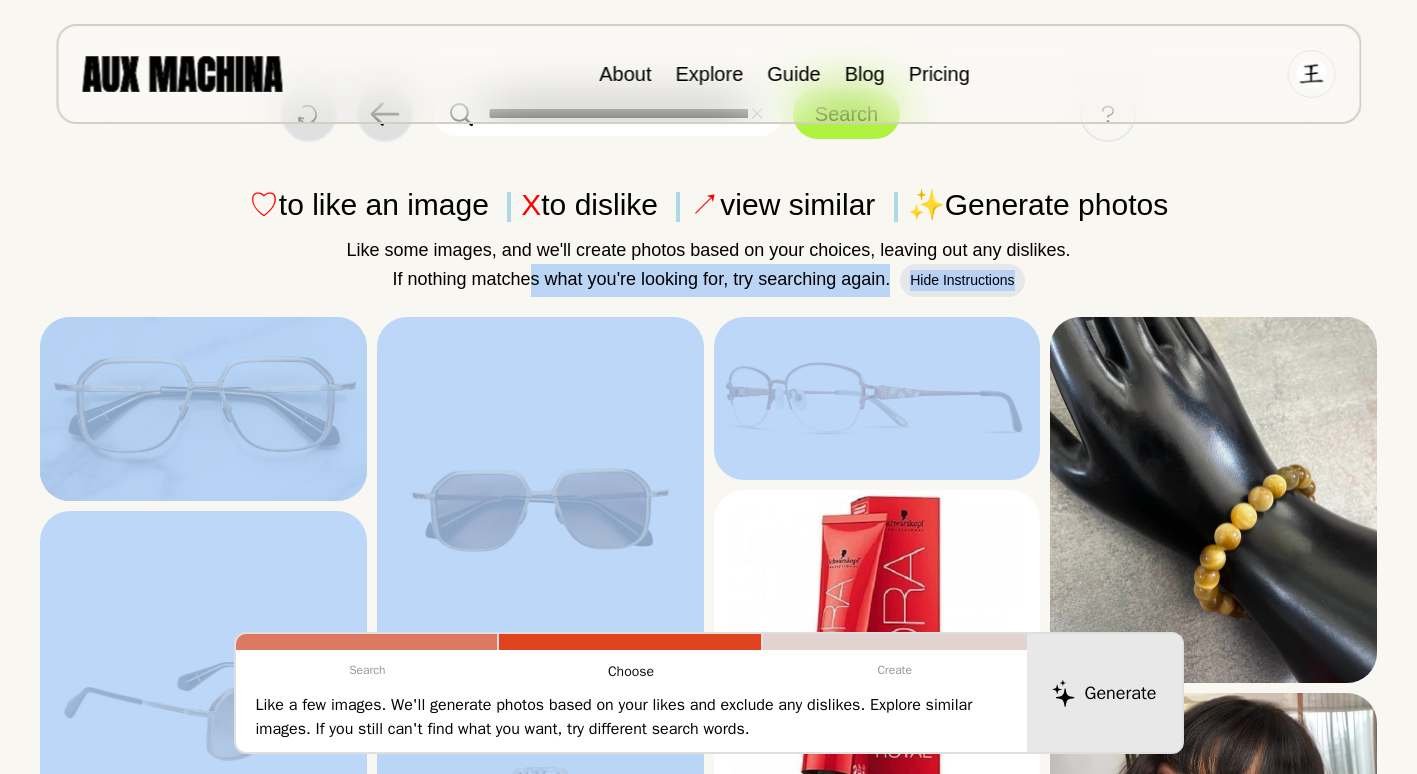drag, startPoint x: 535, startPoint y: 269, endPoint x: 1023, endPoint y: 305, distance: 489.32608 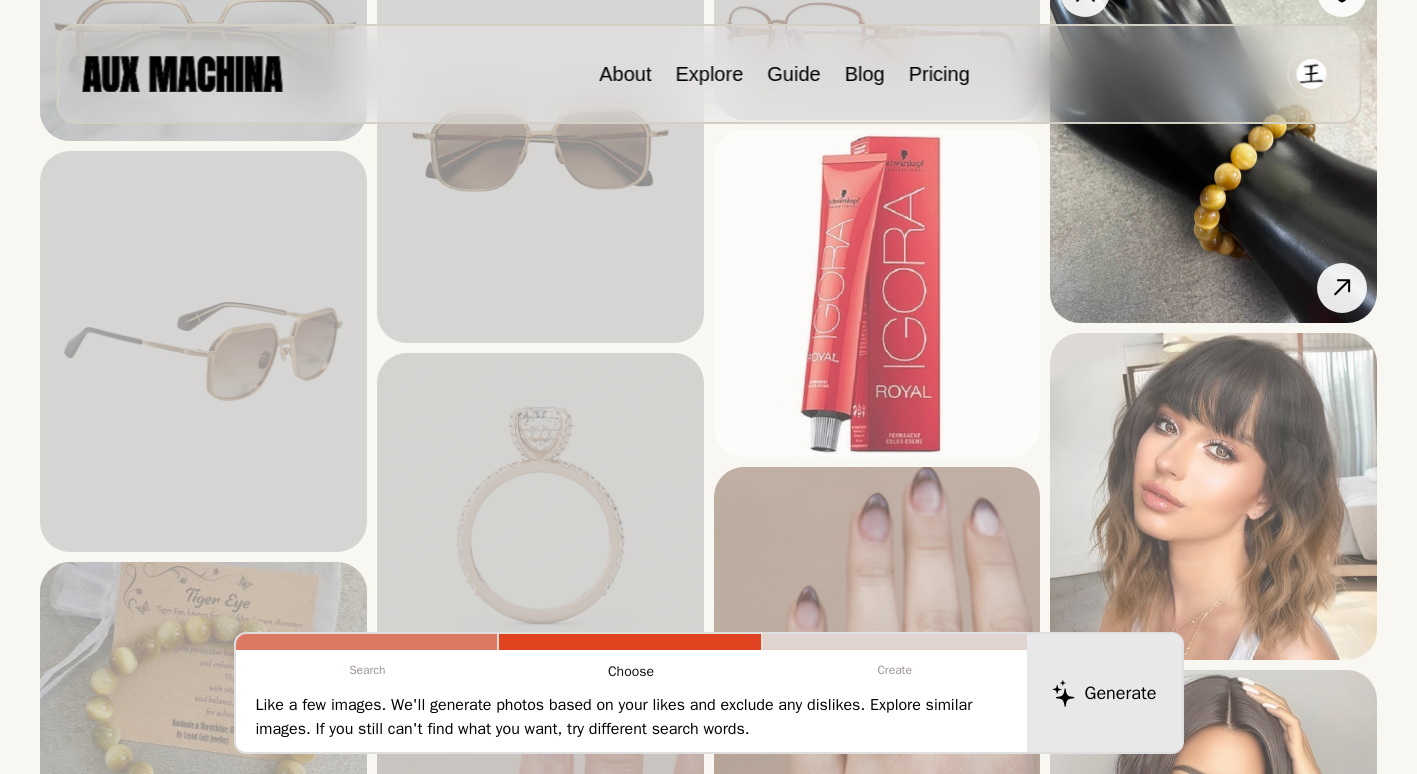 scroll, scrollTop: 445, scrollLeft: 0, axis: vertical 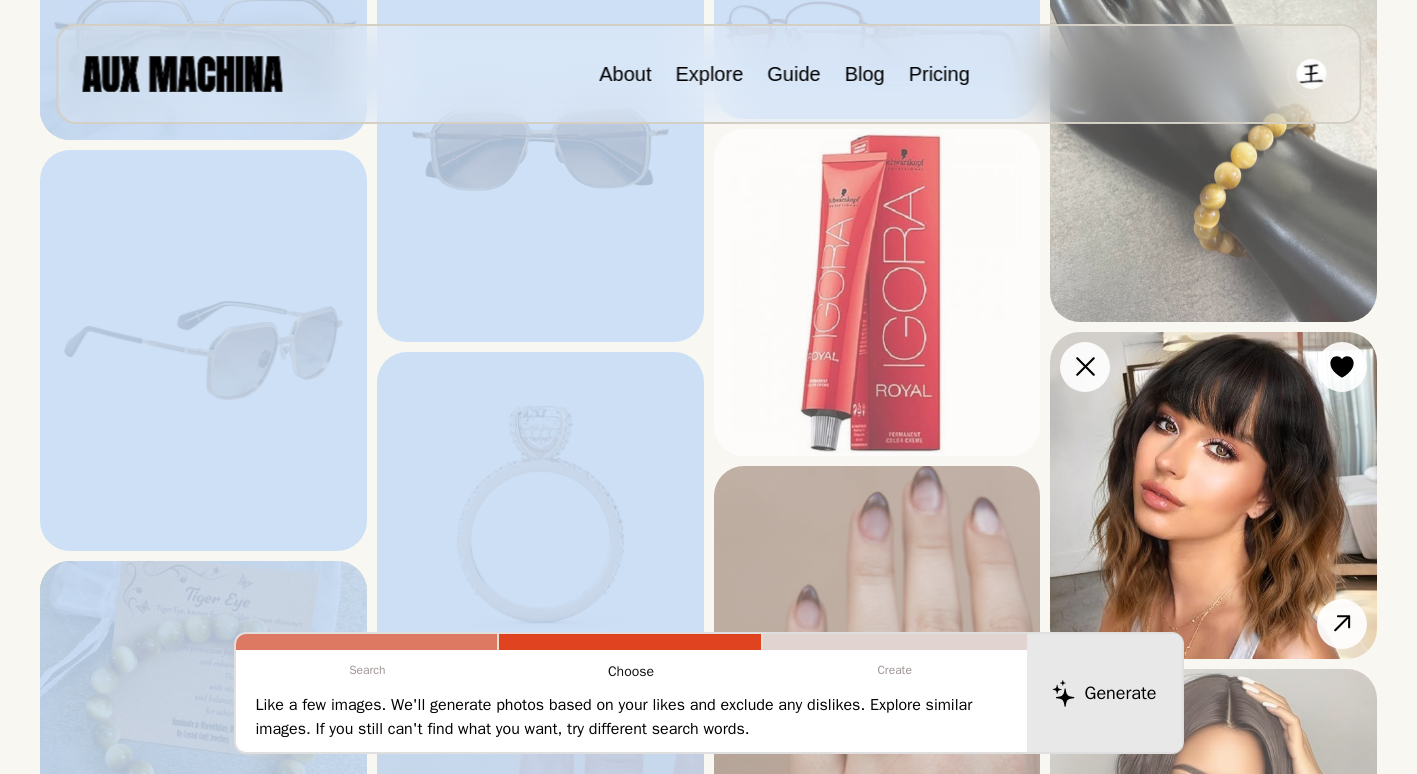 click at bounding box center [1213, 495] 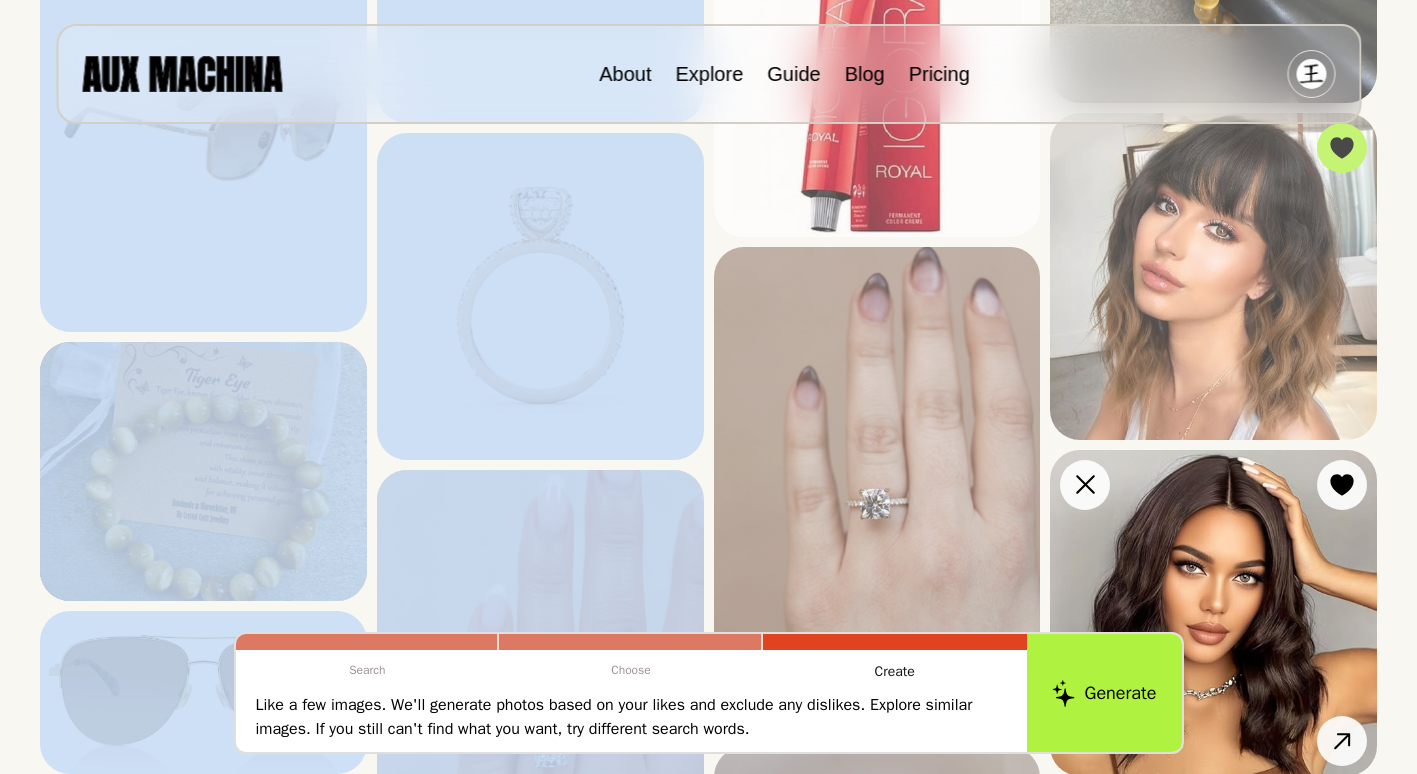 click at bounding box center [1213, 613] 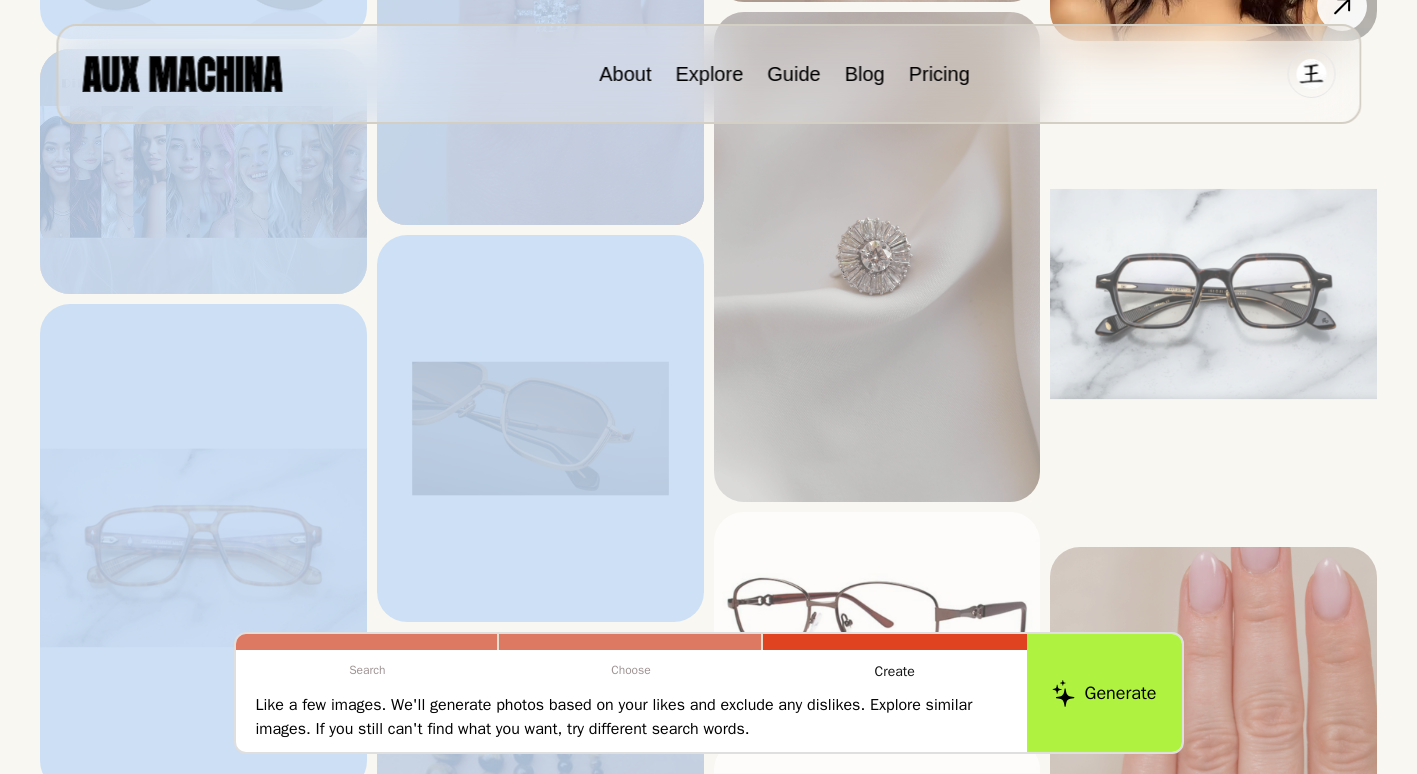 scroll, scrollTop: 1398, scrollLeft: 0, axis: vertical 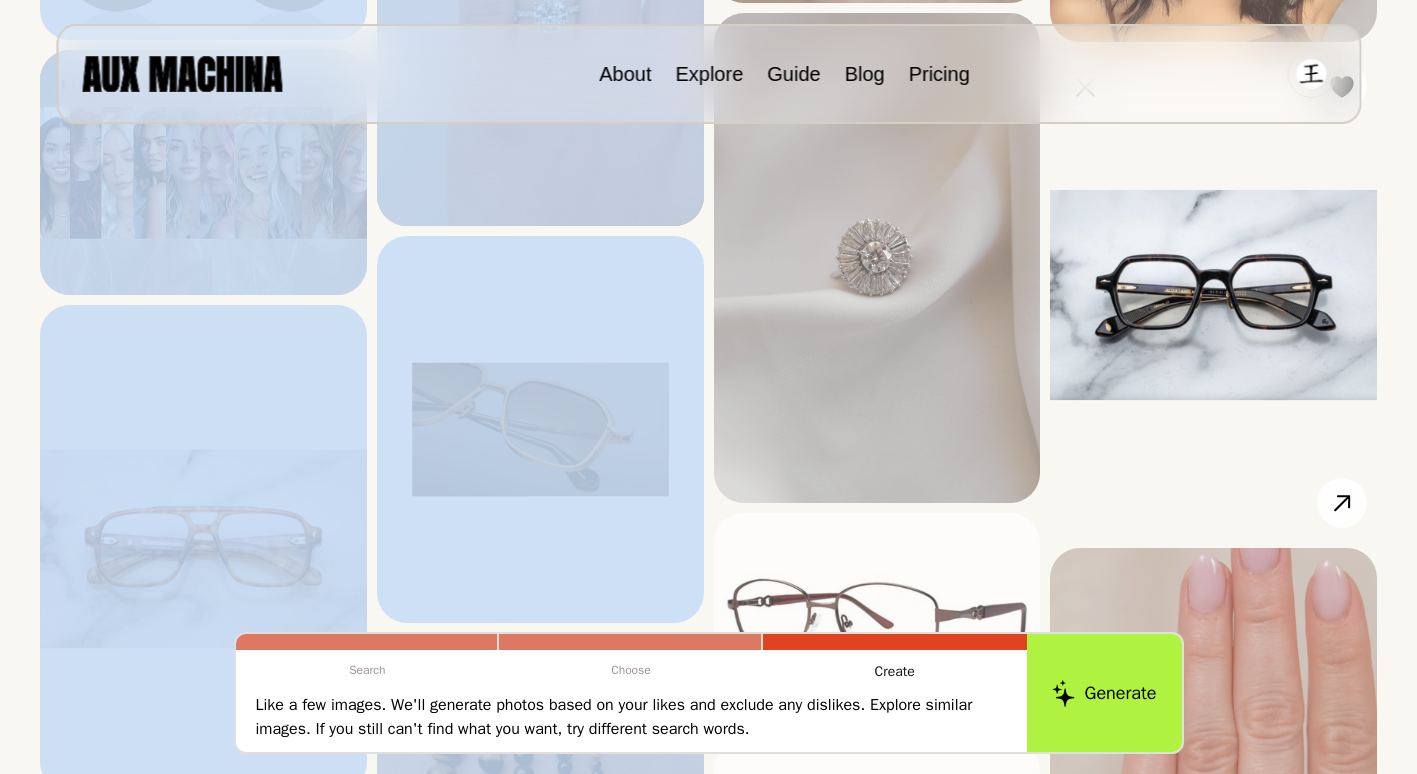 click at bounding box center (1213, 295) 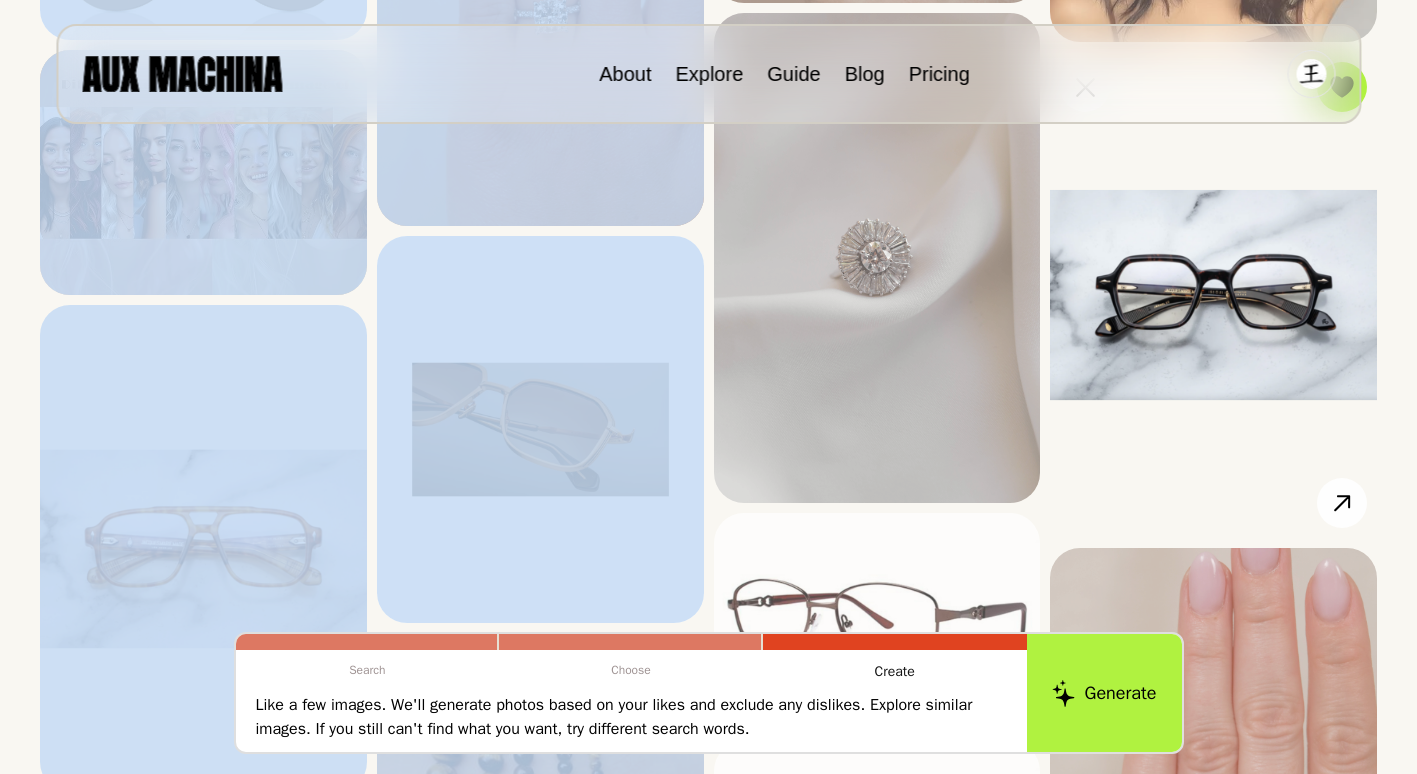 click at bounding box center [1213, 295] 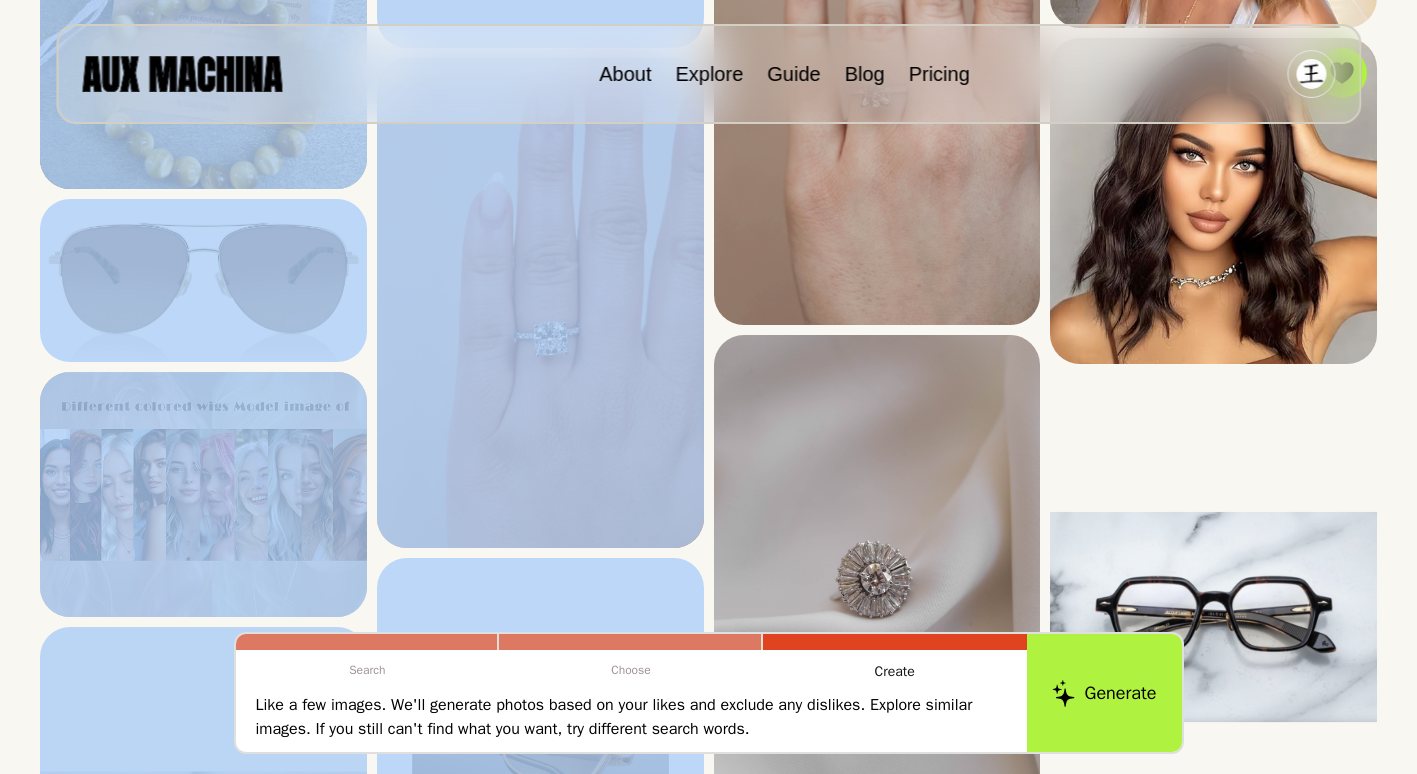 scroll, scrollTop: 1073, scrollLeft: 0, axis: vertical 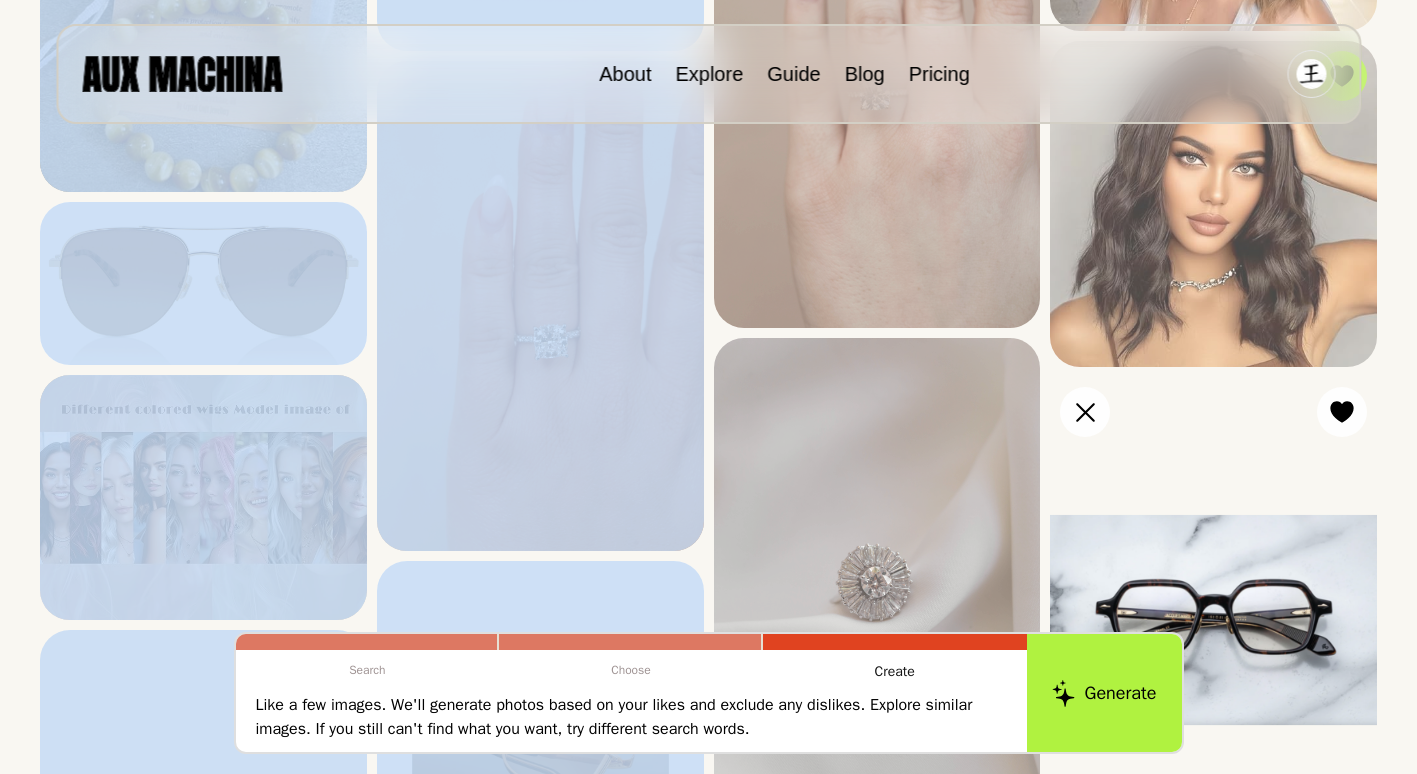 click at bounding box center (1213, 620) 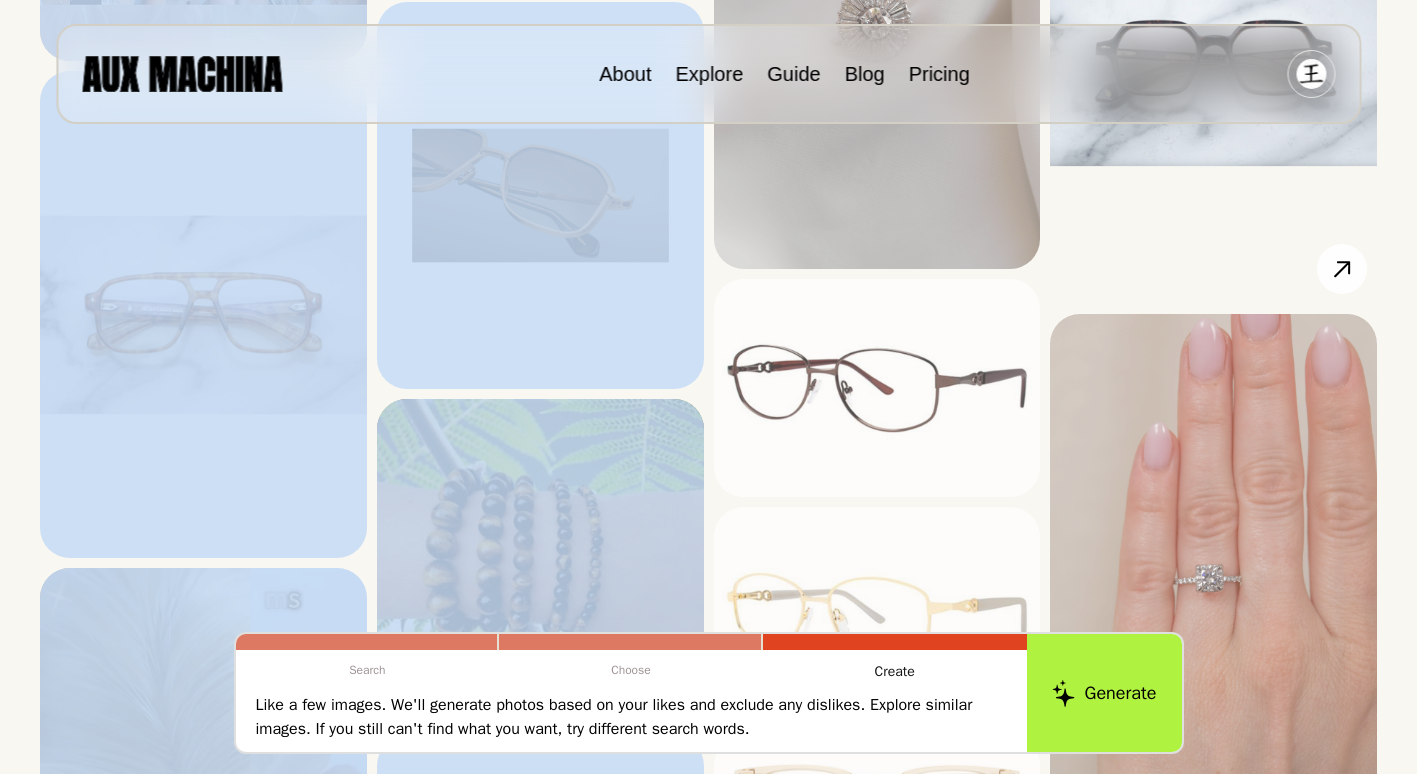 scroll, scrollTop: 1634, scrollLeft: 0, axis: vertical 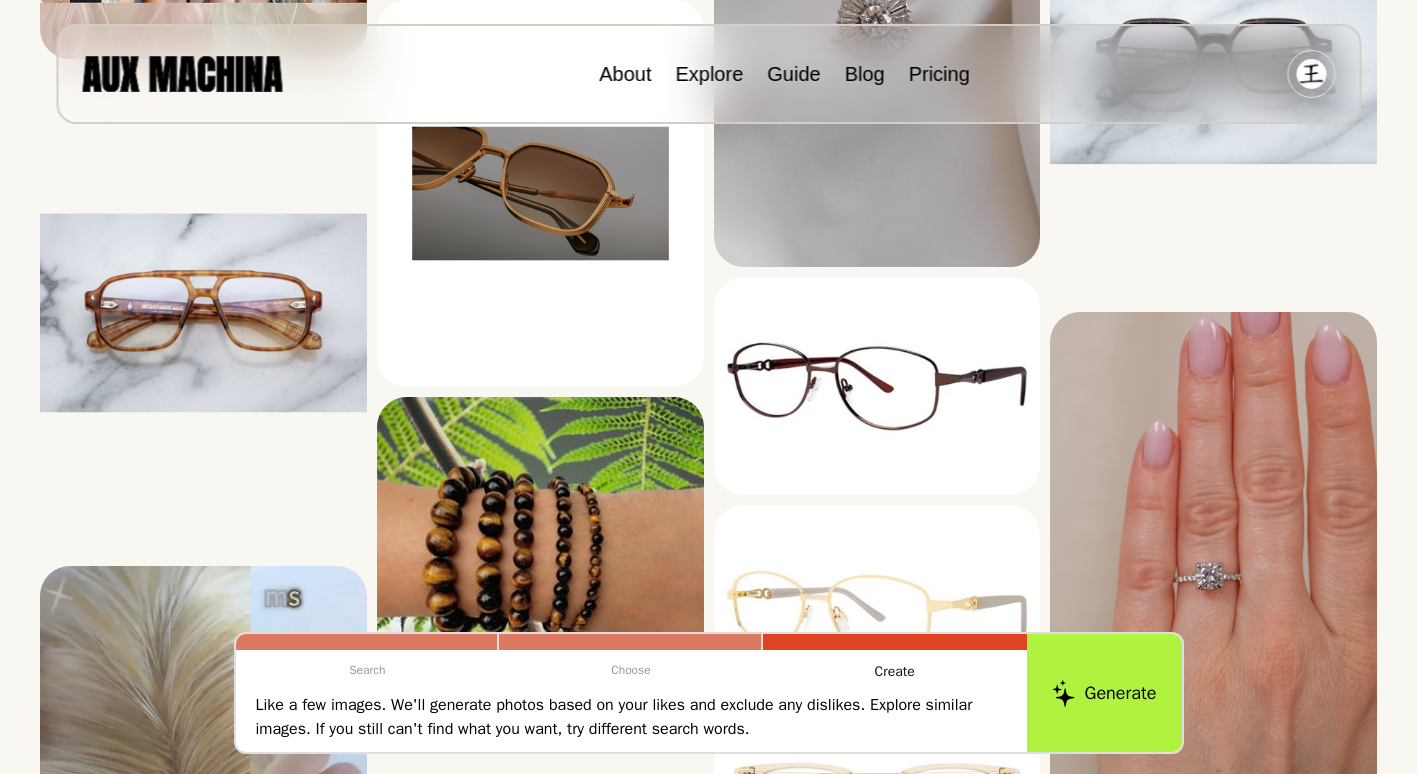 click on "**********" at bounding box center [708, 1060] 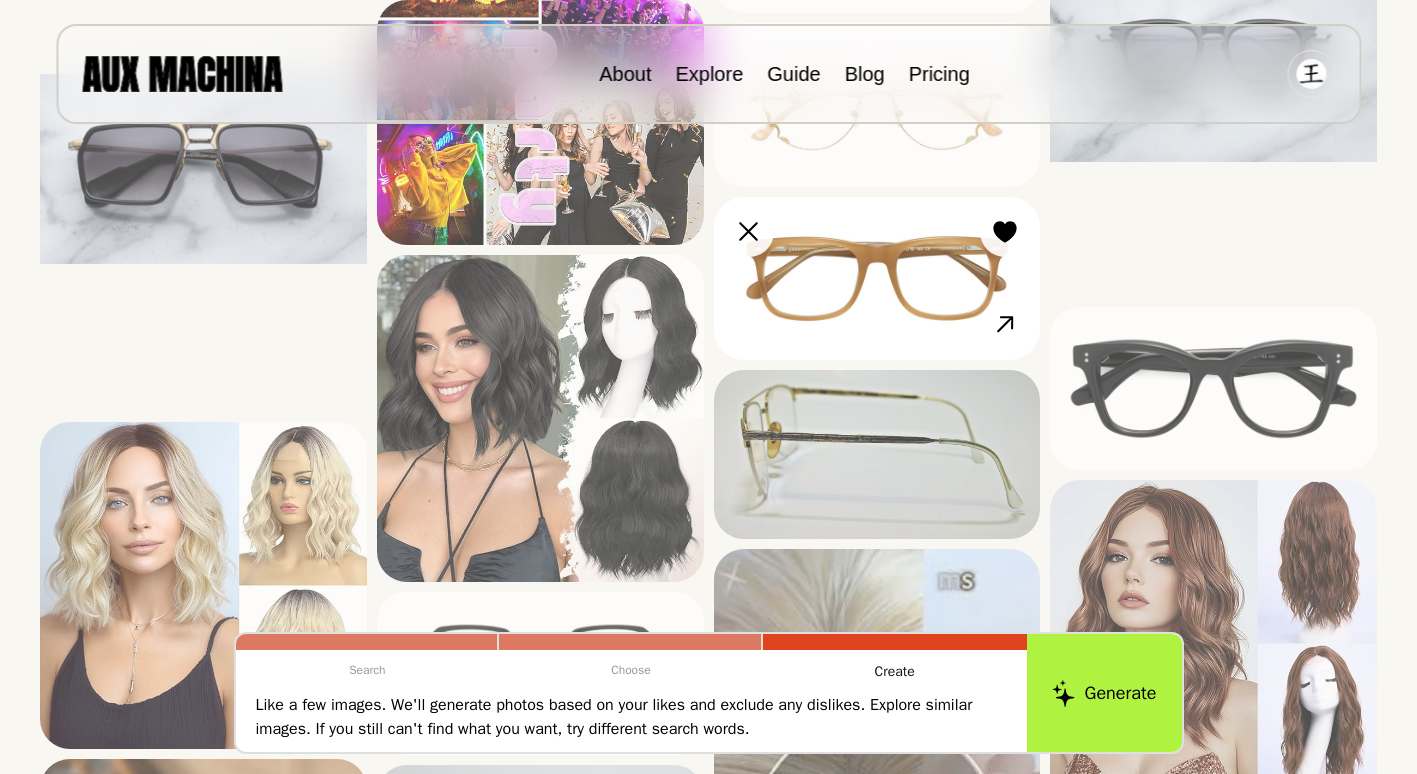 scroll, scrollTop: 2869, scrollLeft: 0, axis: vertical 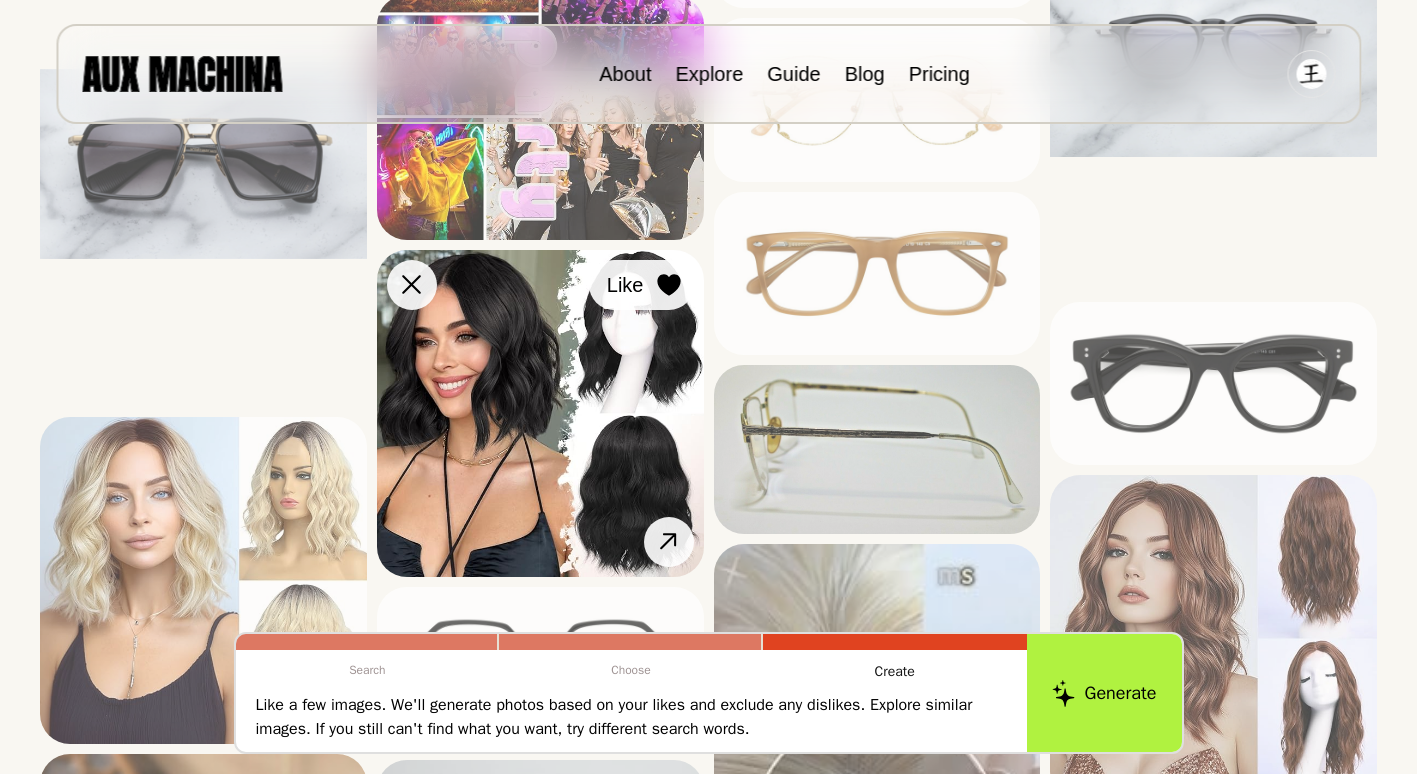 click 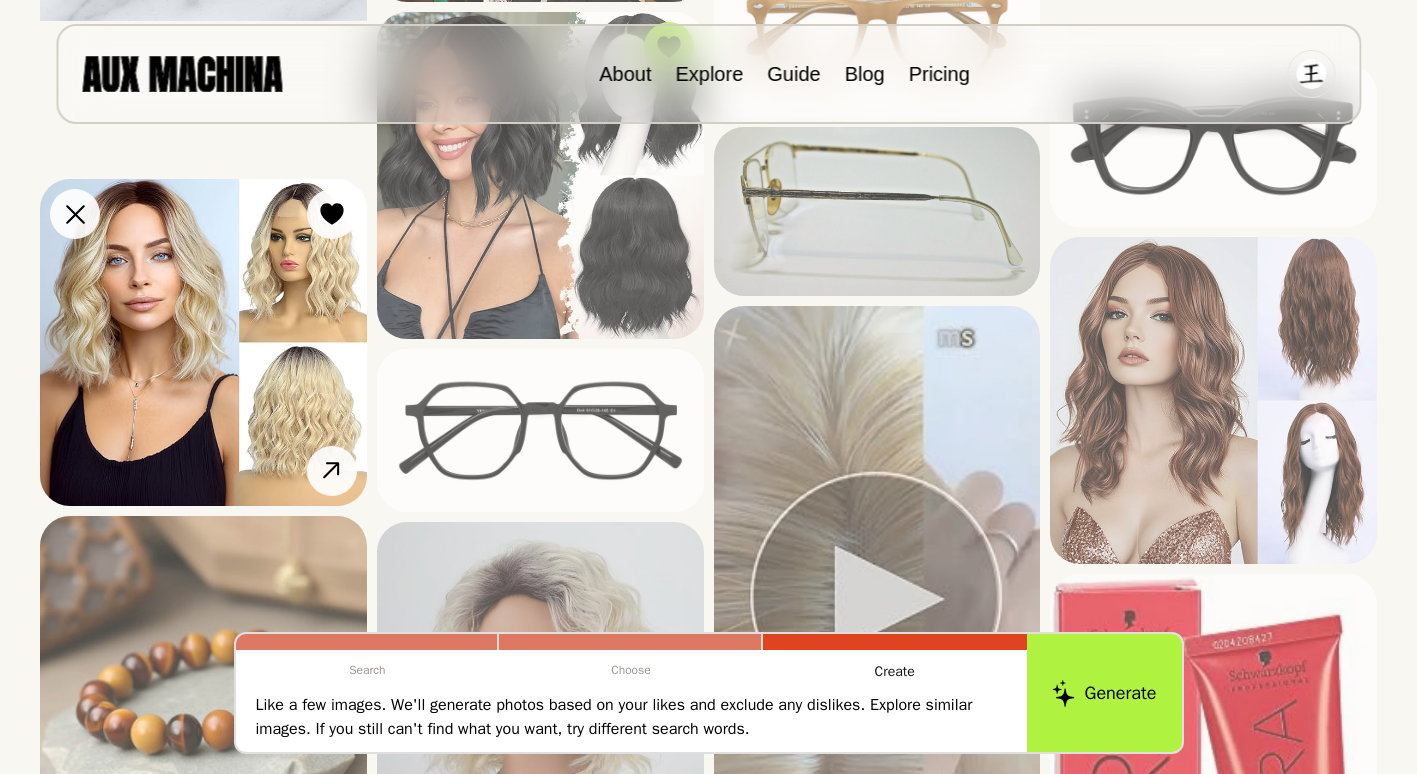 scroll, scrollTop: 3116, scrollLeft: 0, axis: vertical 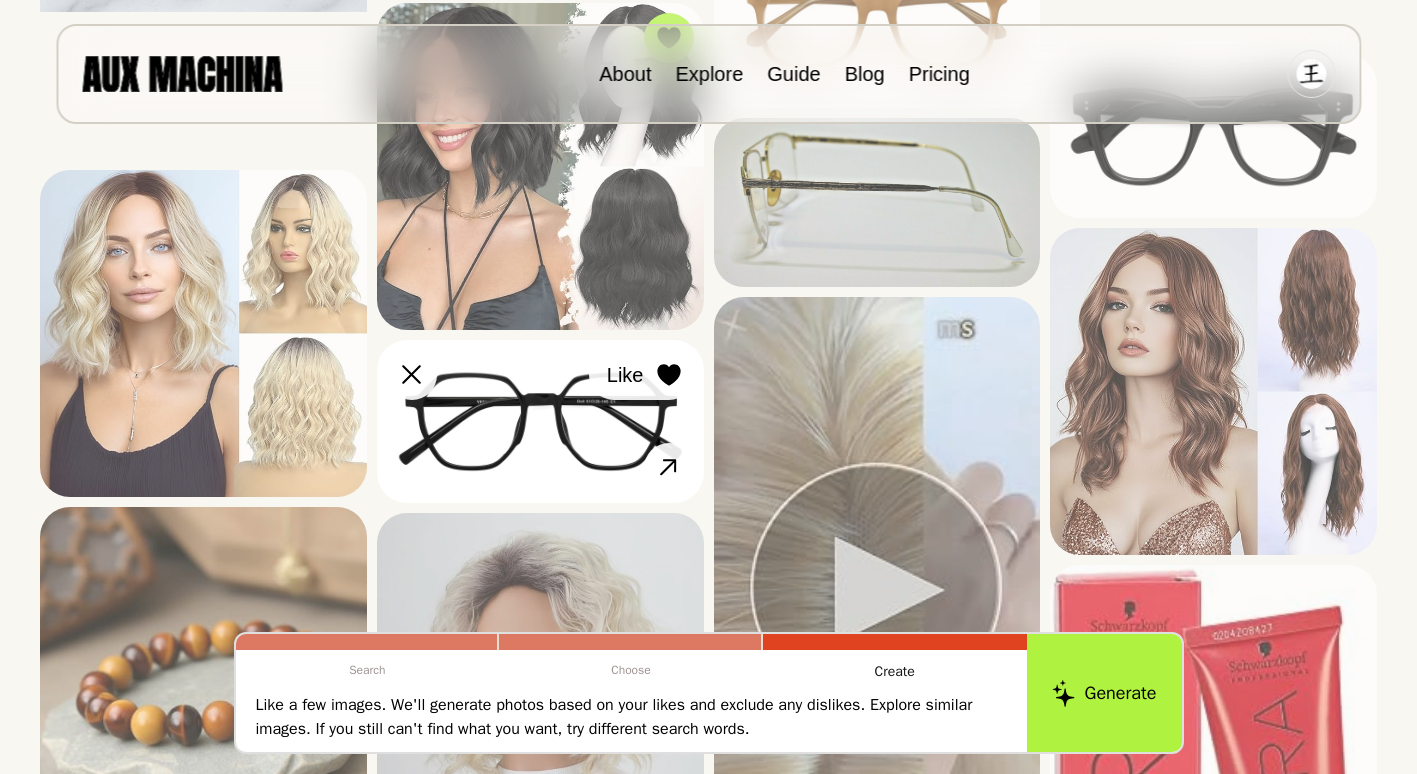click on "Like" at bounding box center [625, 375] 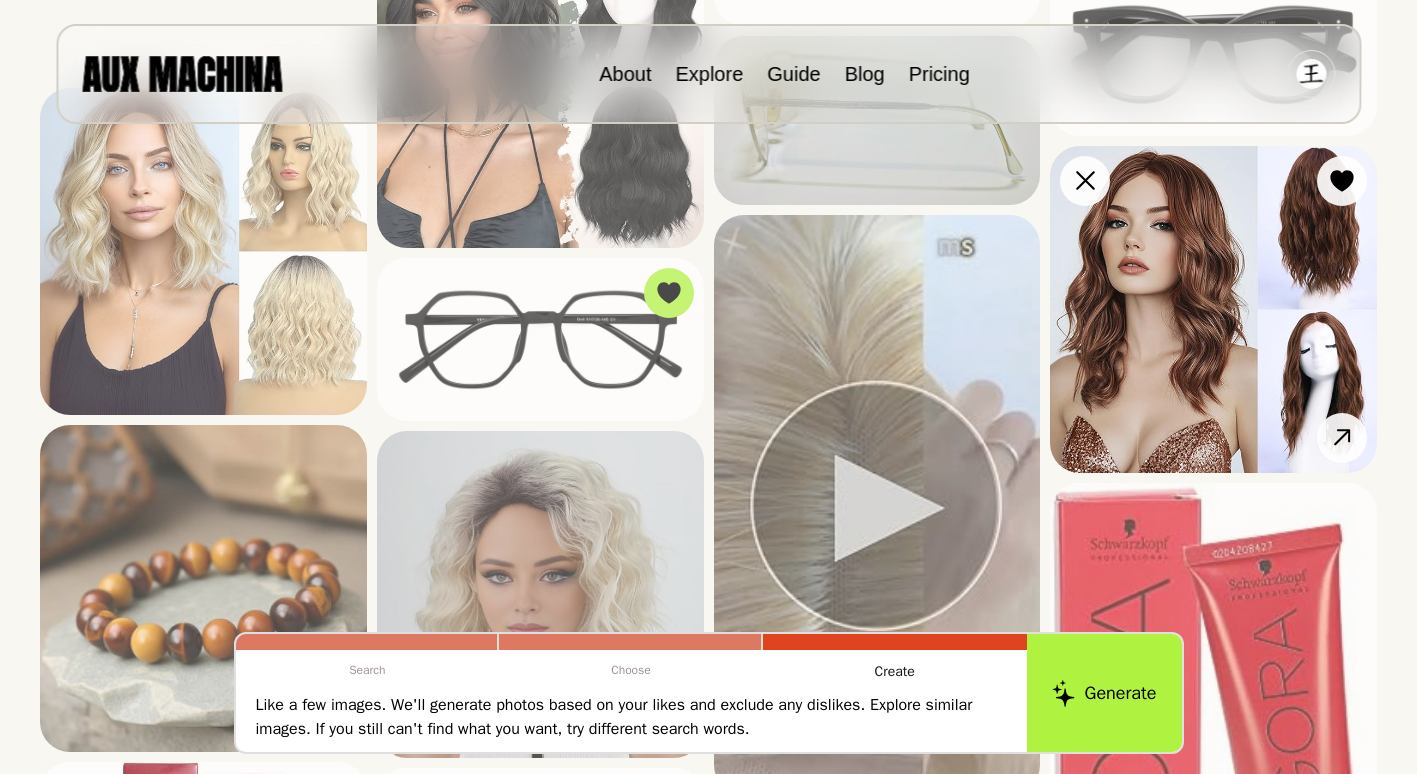 scroll, scrollTop: 3199, scrollLeft: 0, axis: vertical 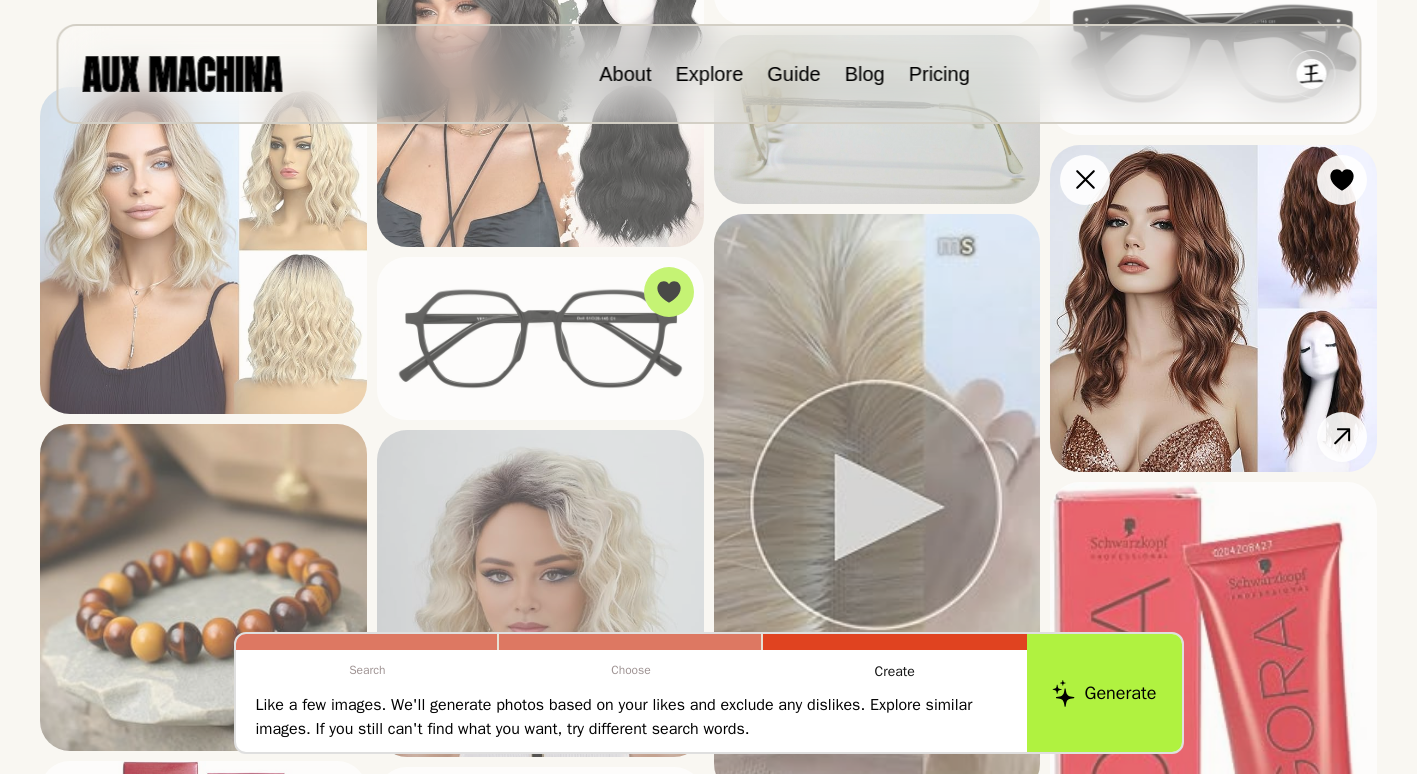 click at bounding box center (1213, 308) 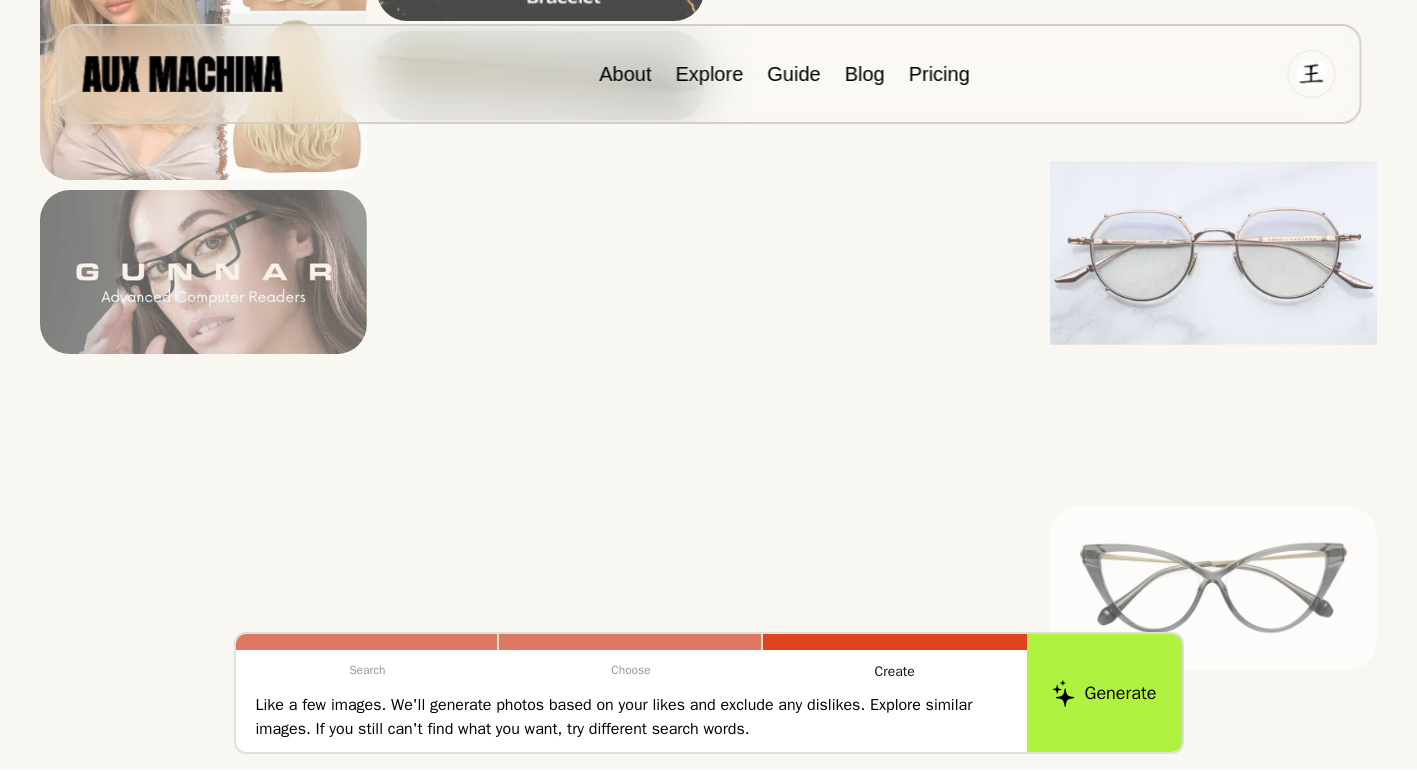 scroll, scrollTop: 4625, scrollLeft: 0, axis: vertical 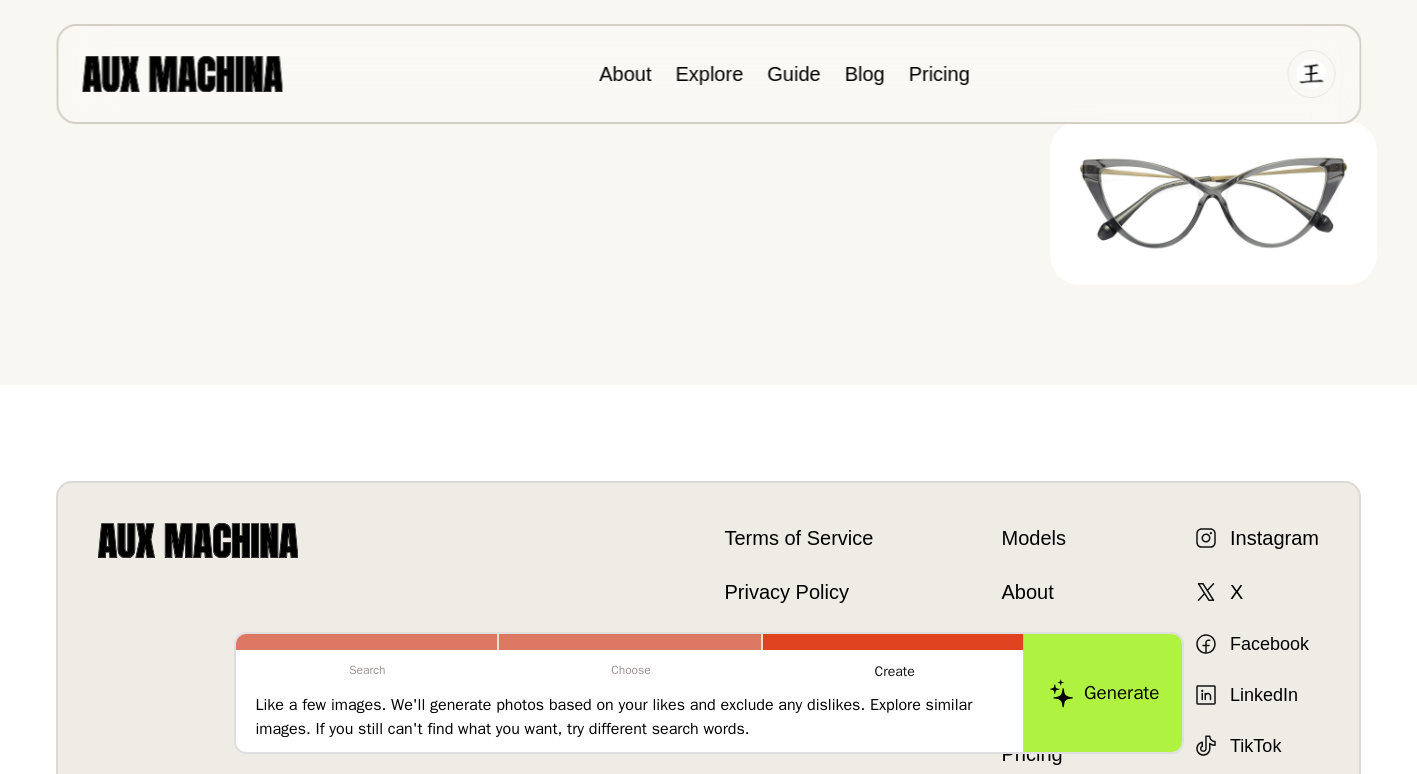 click on "Generate" at bounding box center (1104, 693) 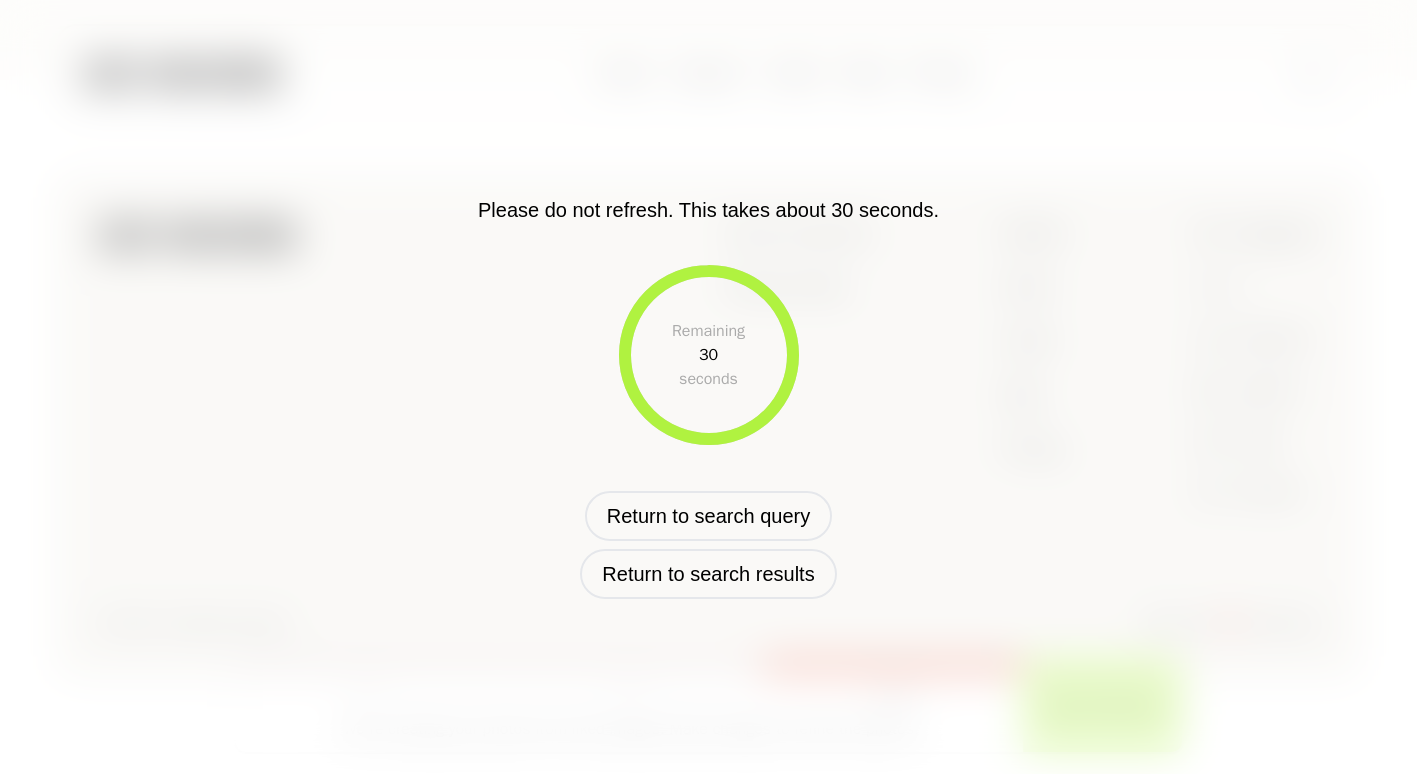 scroll, scrollTop: 732, scrollLeft: 0, axis: vertical 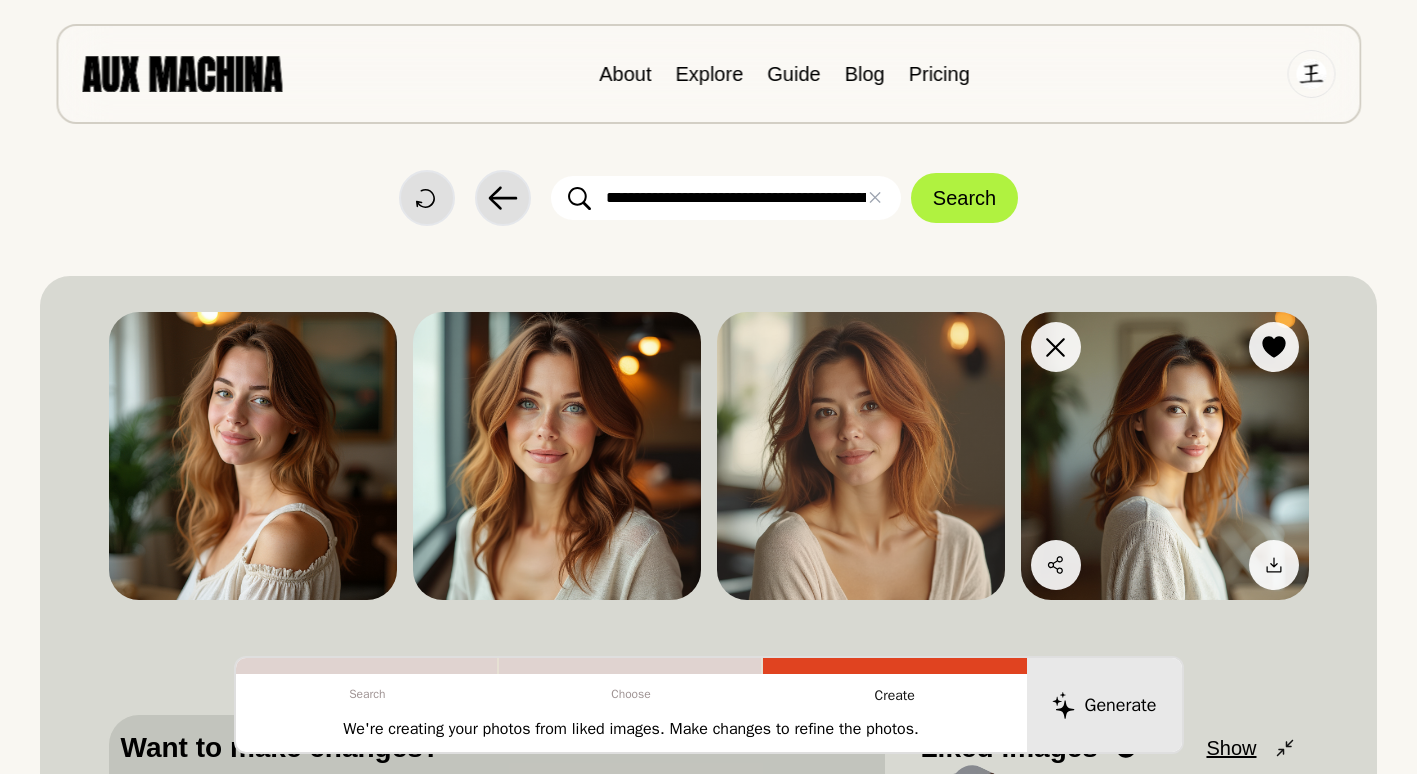 click at bounding box center [1165, 456] 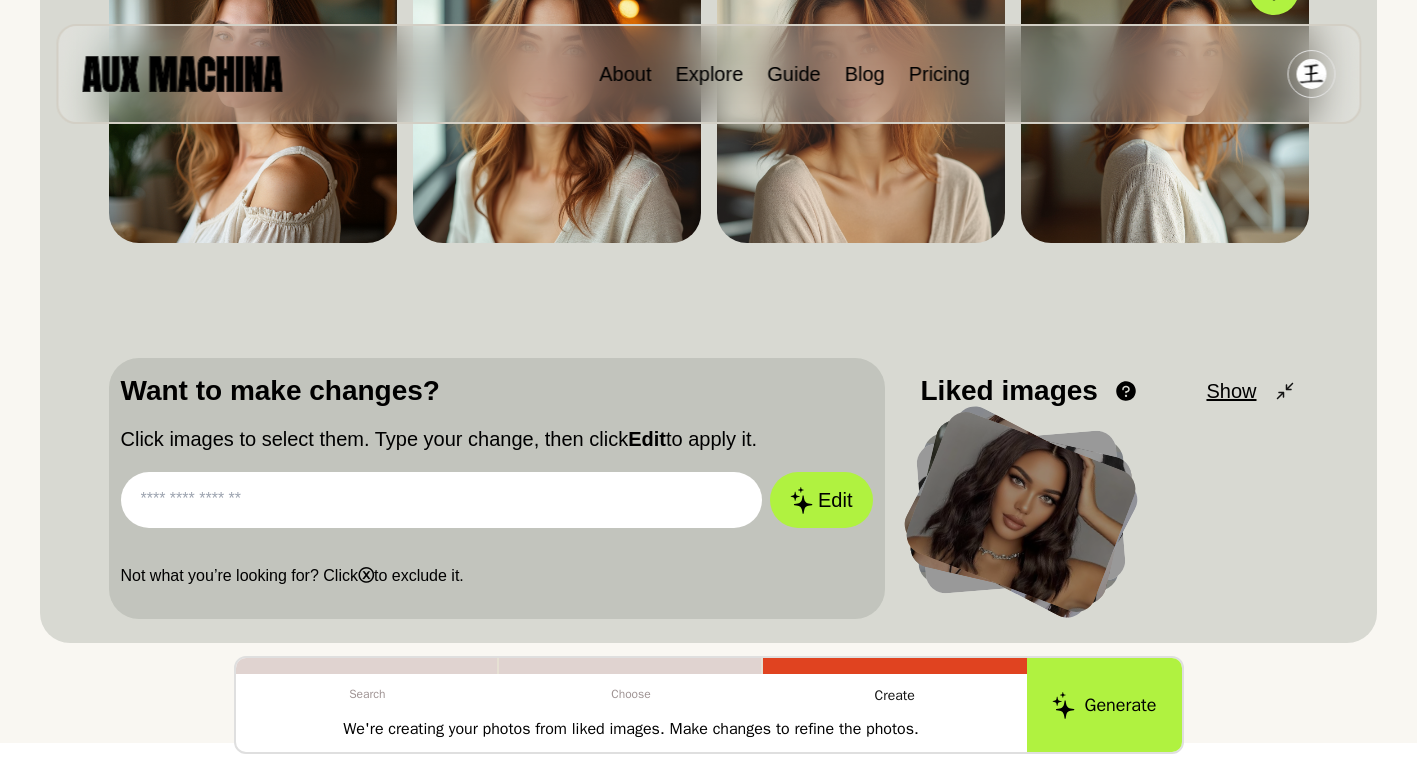 scroll, scrollTop: 366, scrollLeft: 0, axis: vertical 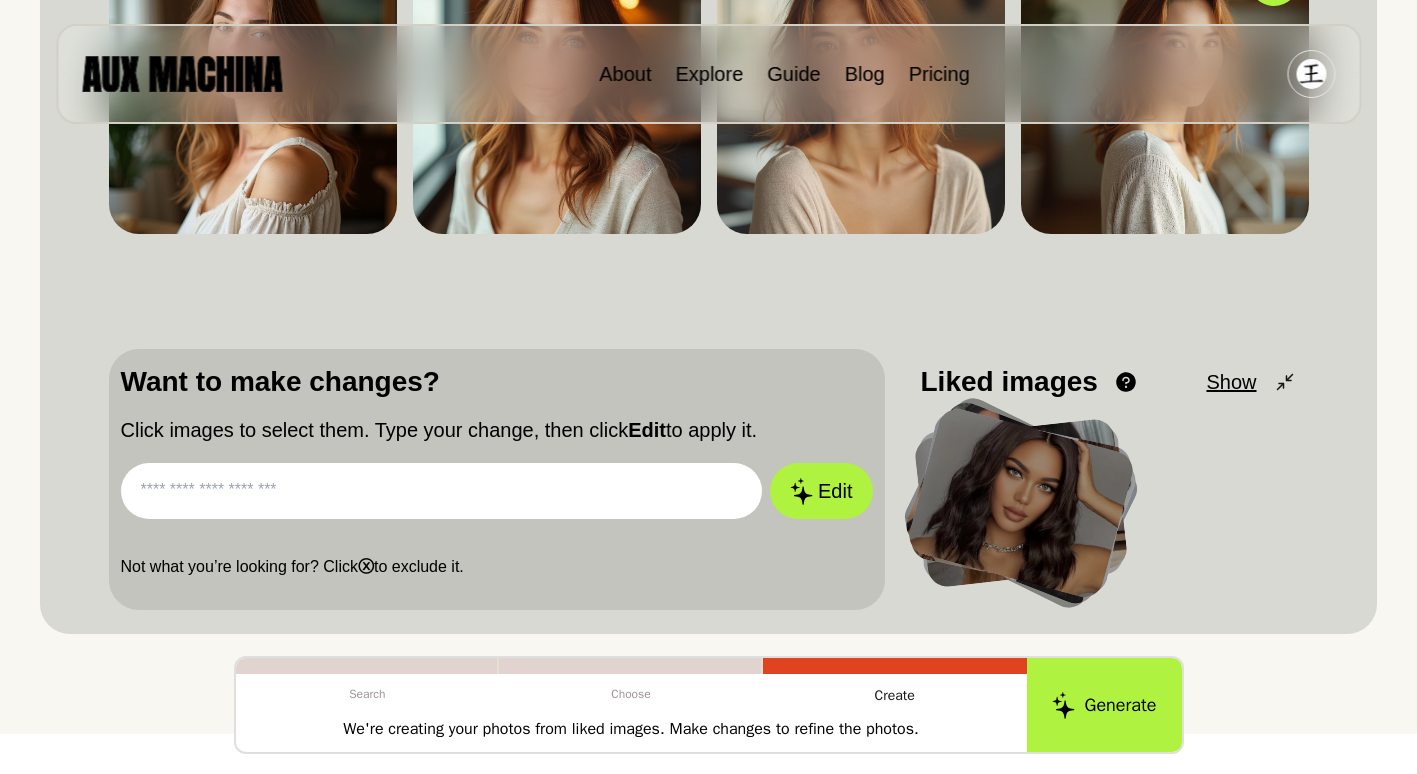 click at bounding box center (442, 491) 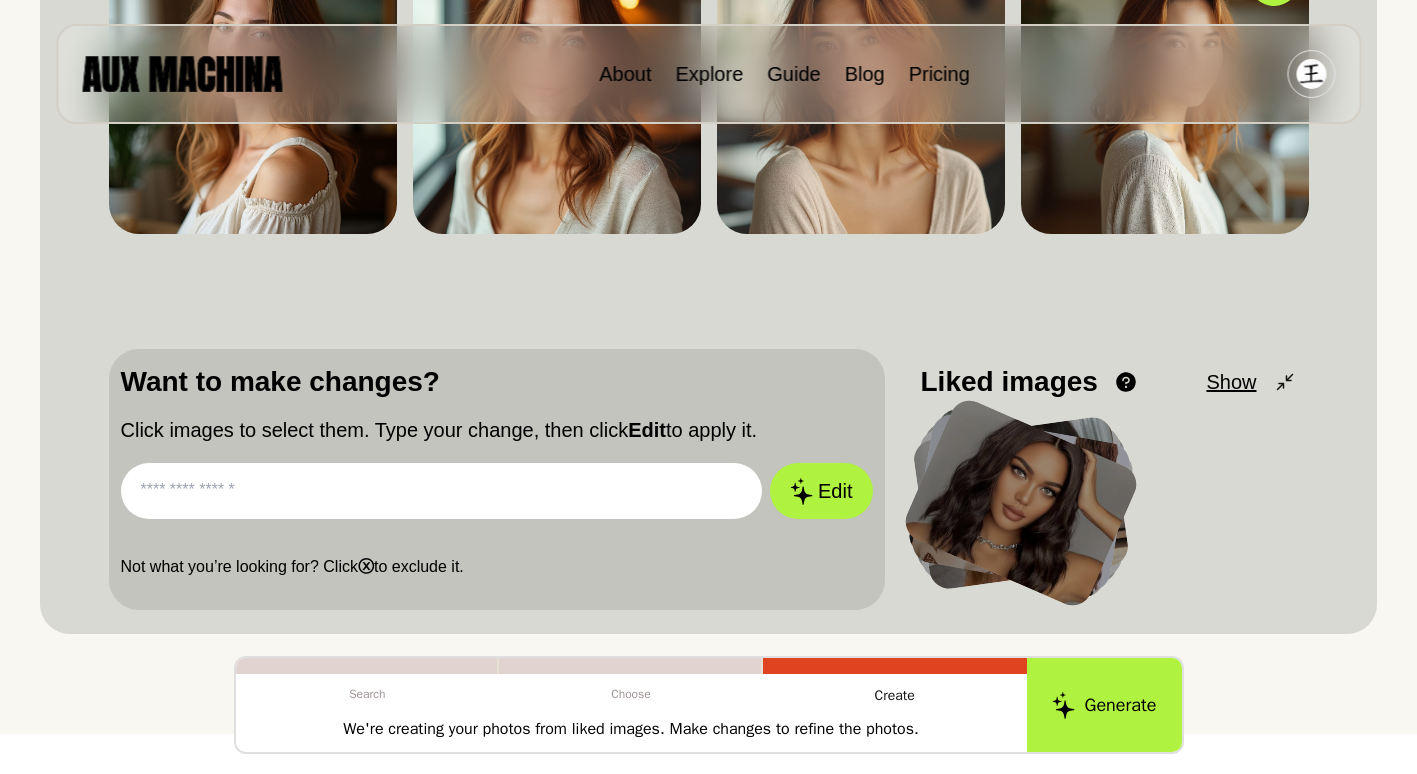 click at bounding box center (442, 491) 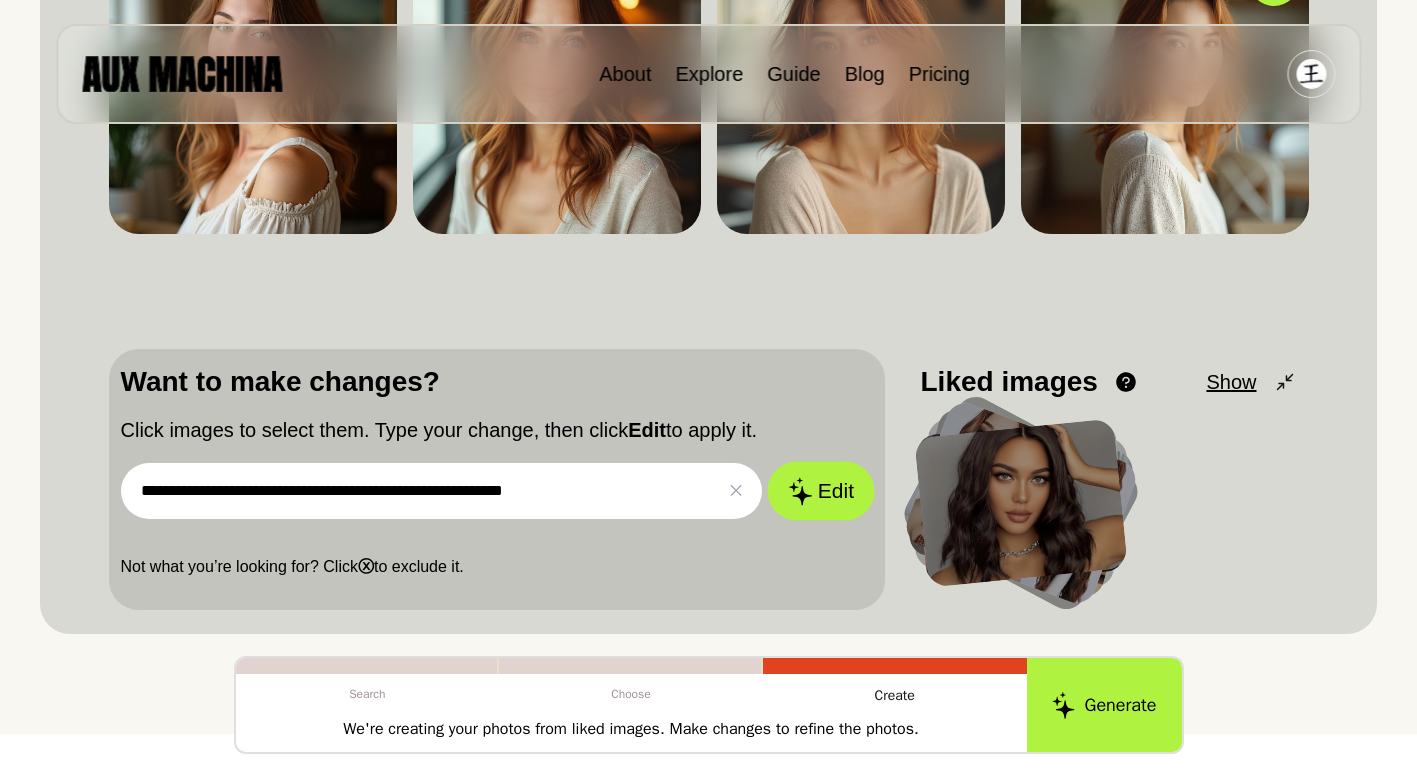 click on "Edit" at bounding box center (821, 491) 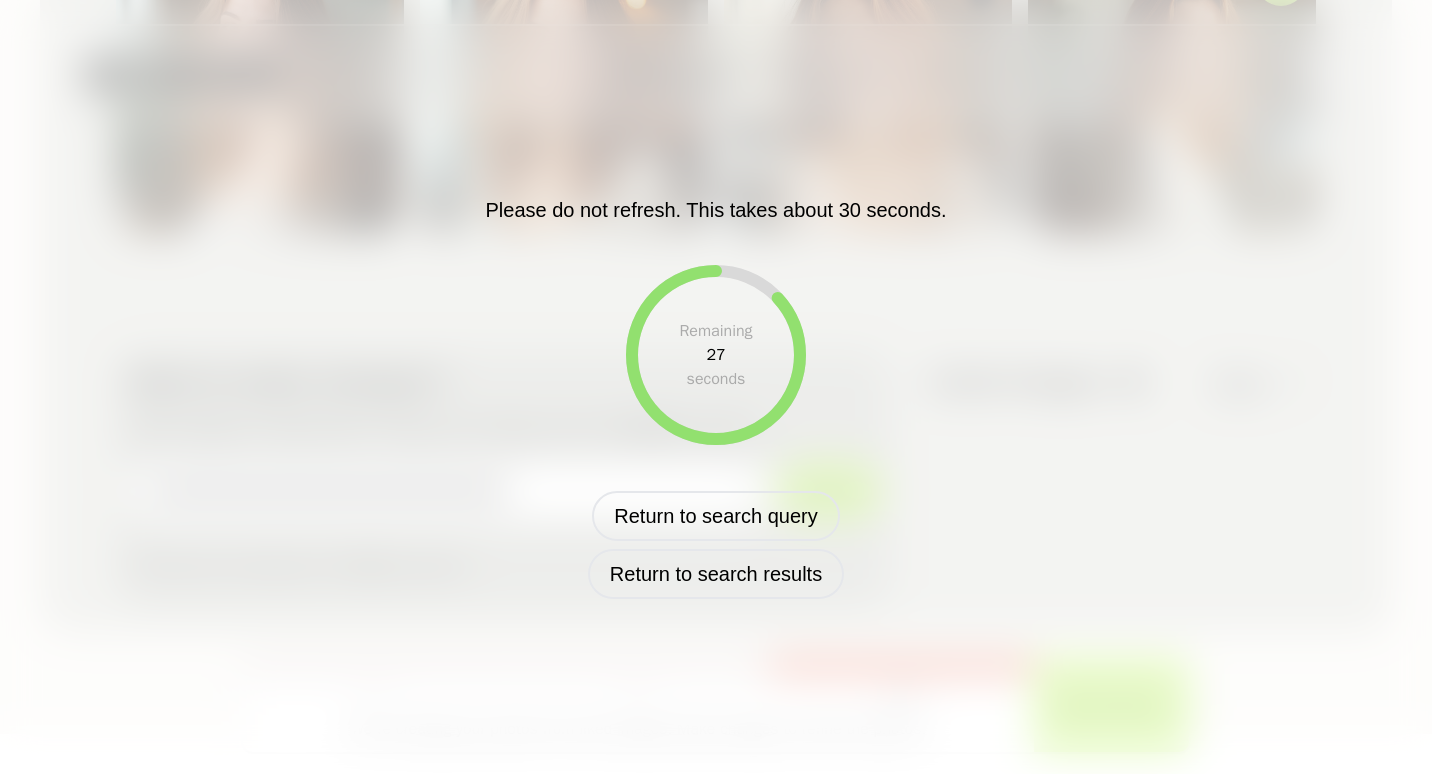 click on "Please do not refresh. This takes about 30 seconds. Remaining 27 seconds Return to search query Return to search results" at bounding box center [716, 387] 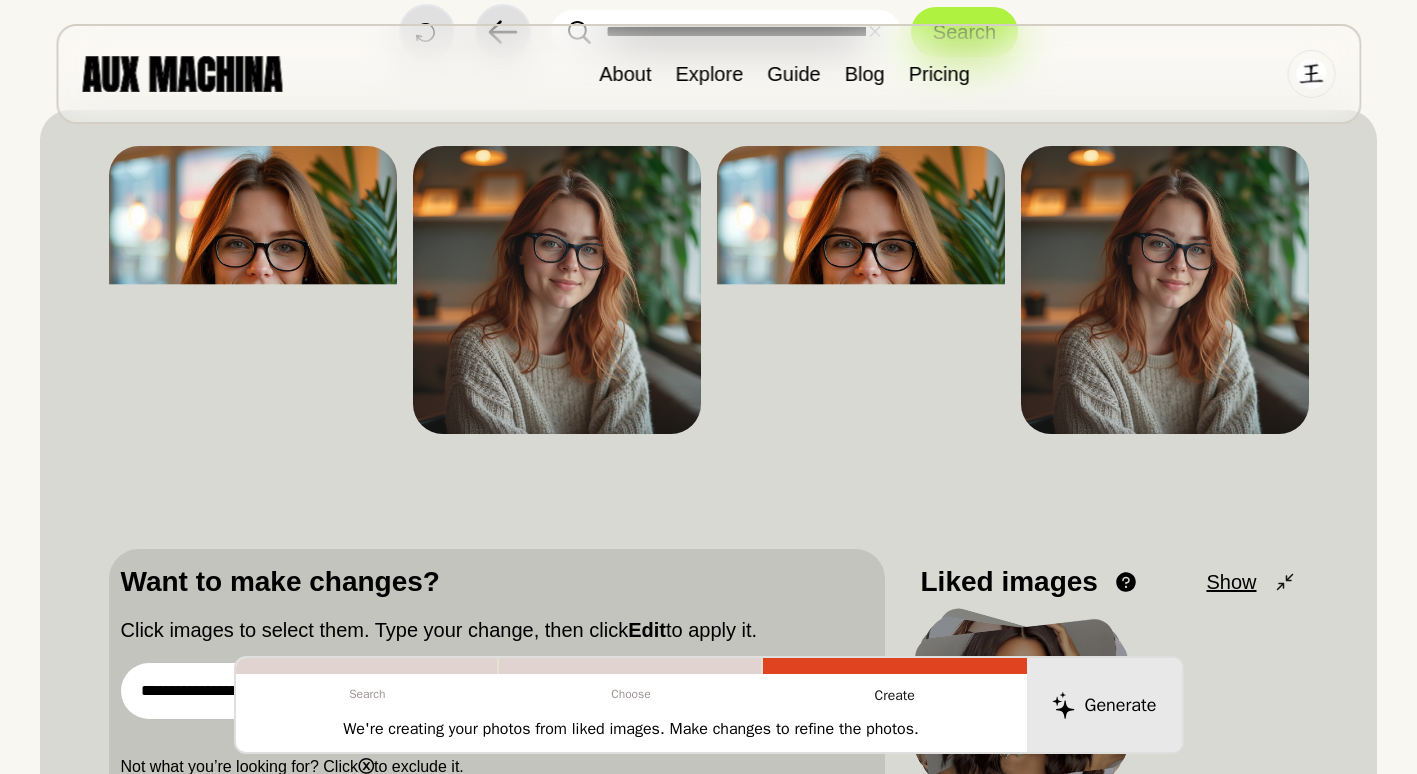 scroll, scrollTop: 167, scrollLeft: 0, axis: vertical 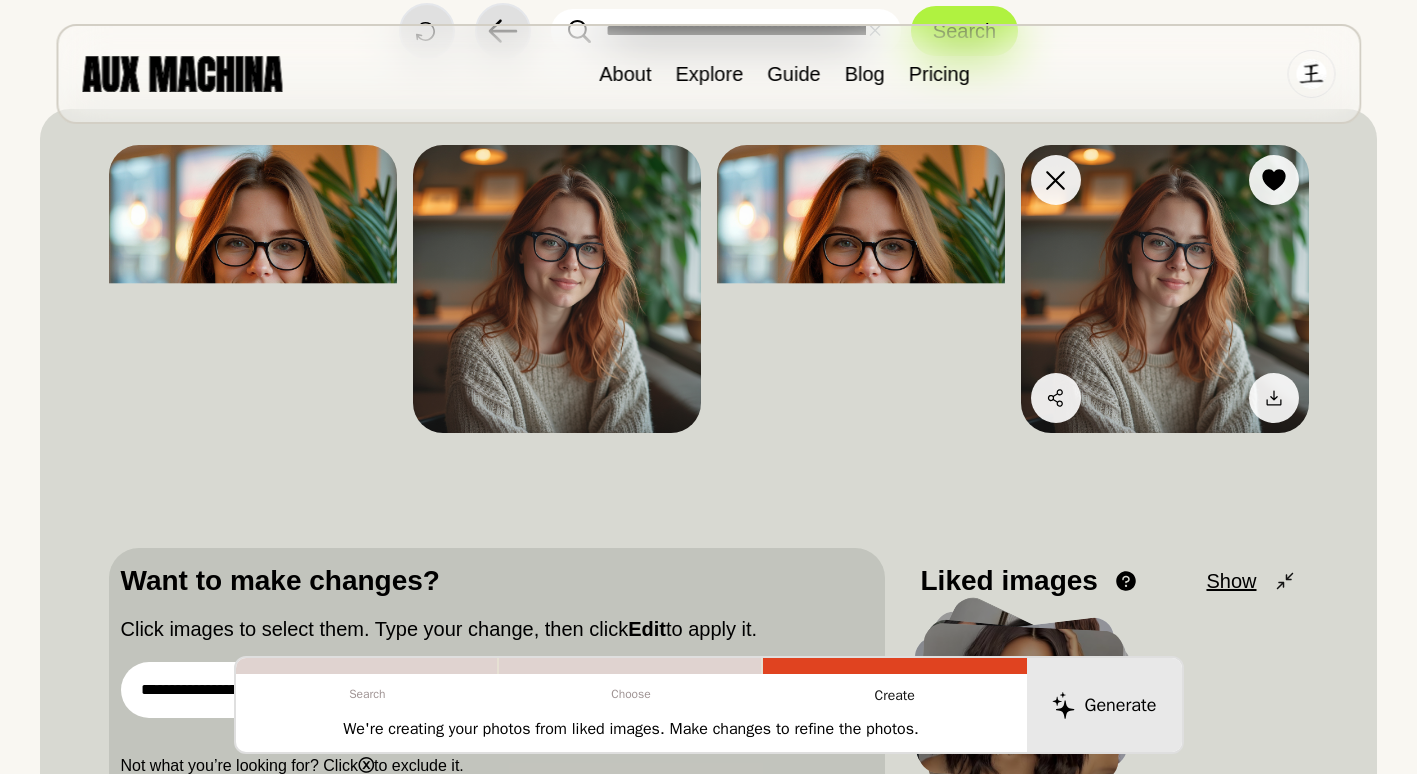 click at bounding box center (1165, 289) 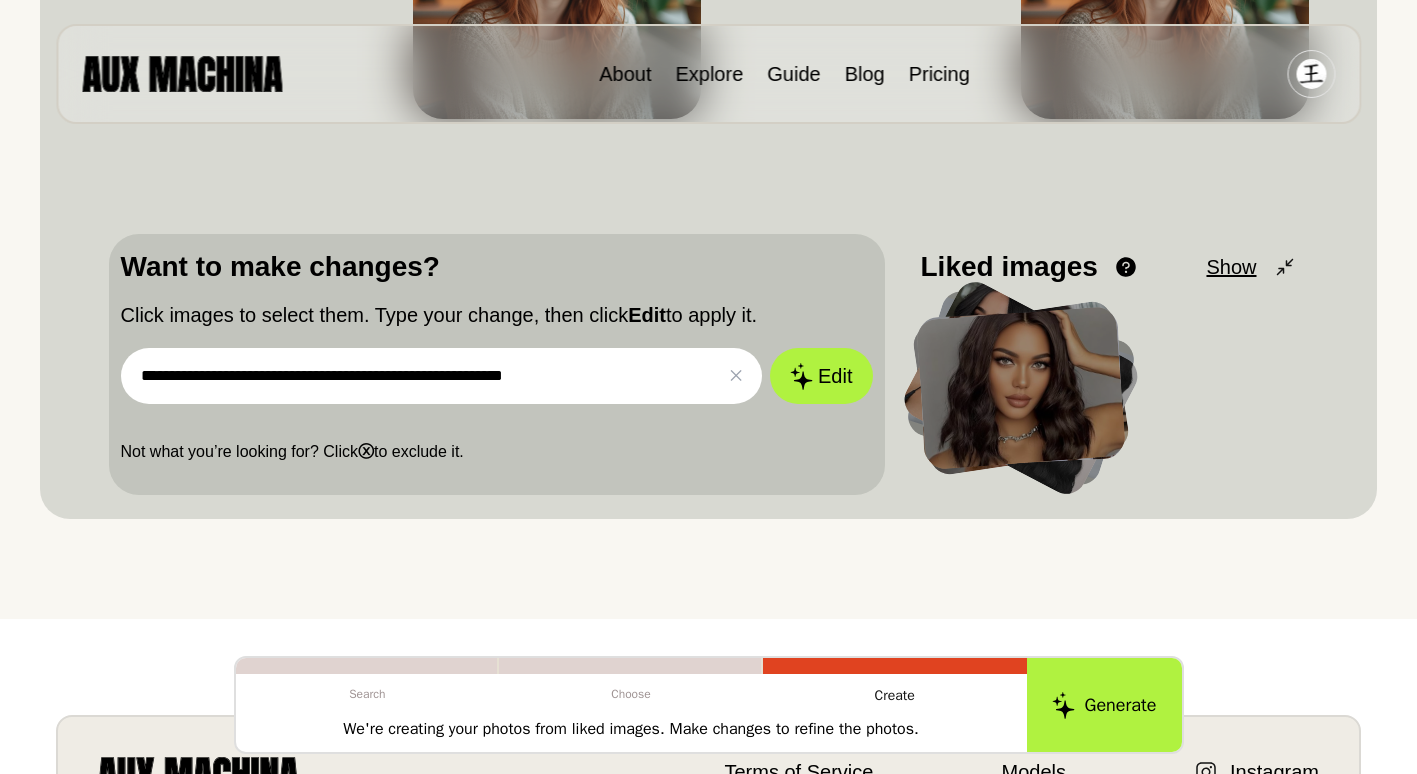 scroll, scrollTop: 493, scrollLeft: 0, axis: vertical 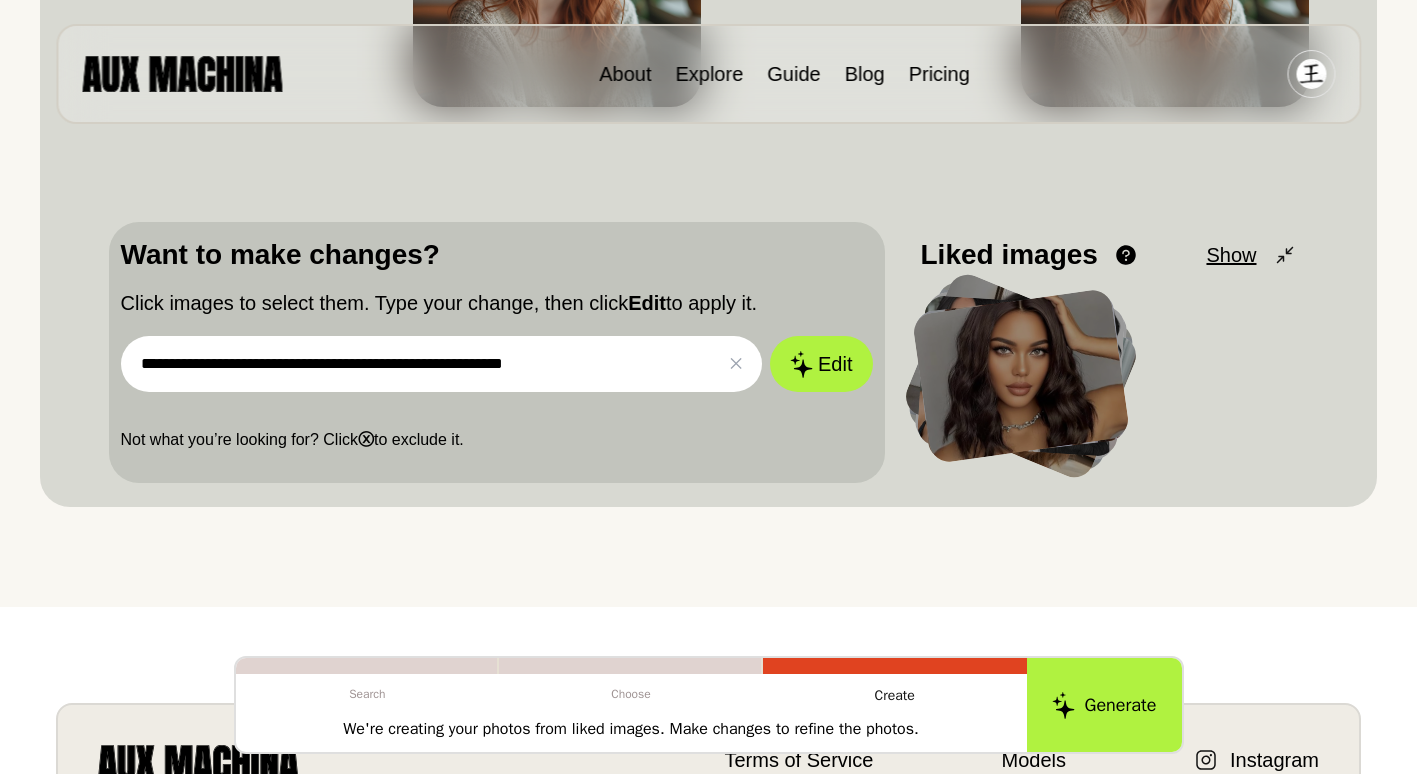 drag, startPoint x: 616, startPoint y: 365, endPoint x: -4, endPoint y: 341, distance: 620.46436 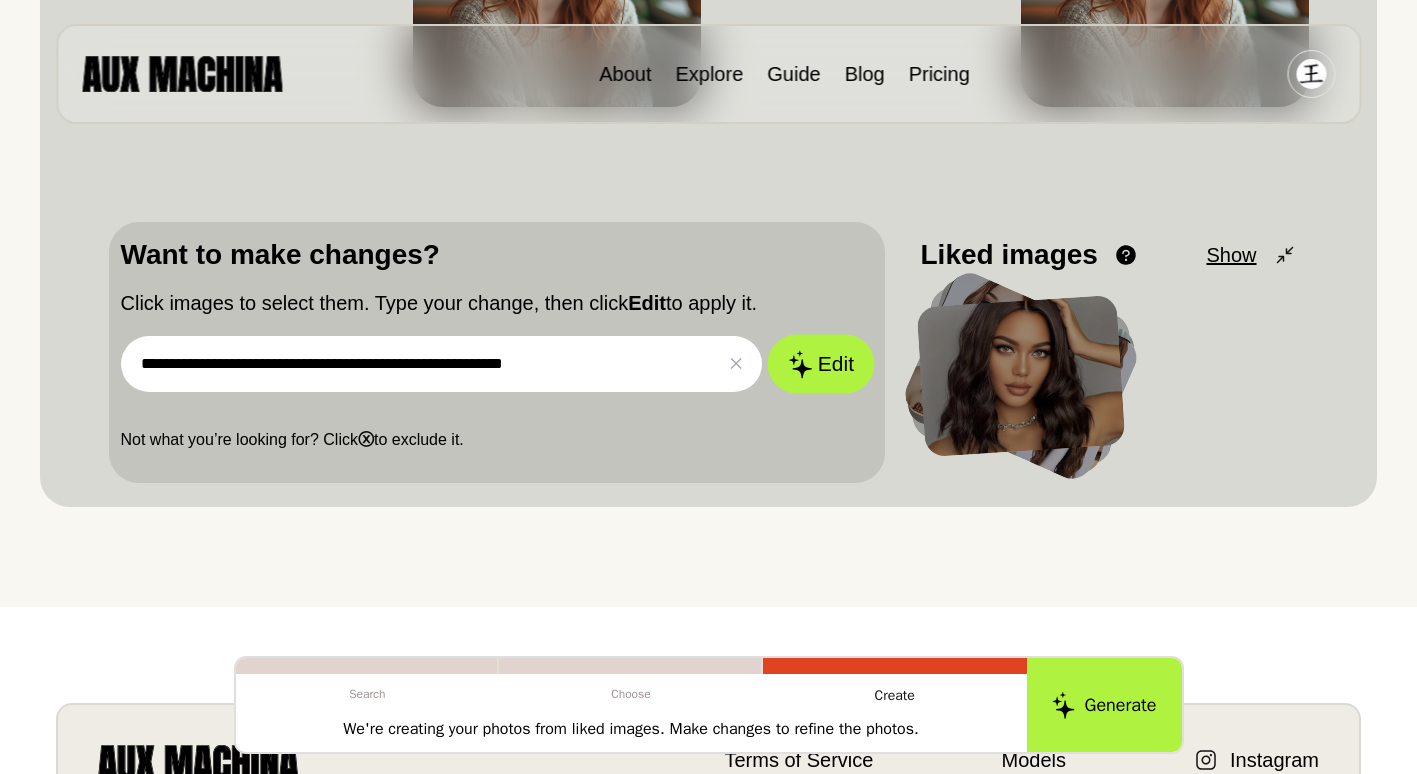 type on "**********" 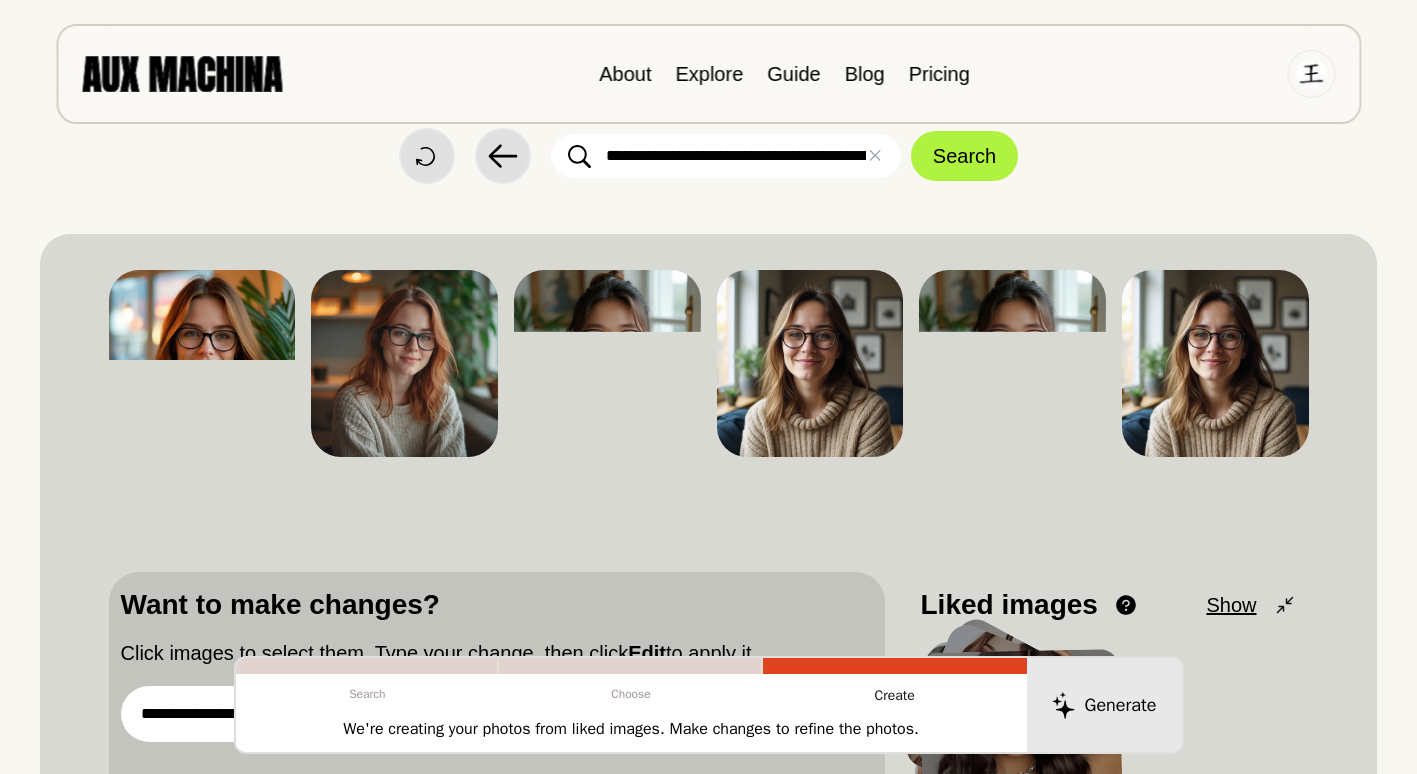 scroll, scrollTop: 41, scrollLeft: 0, axis: vertical 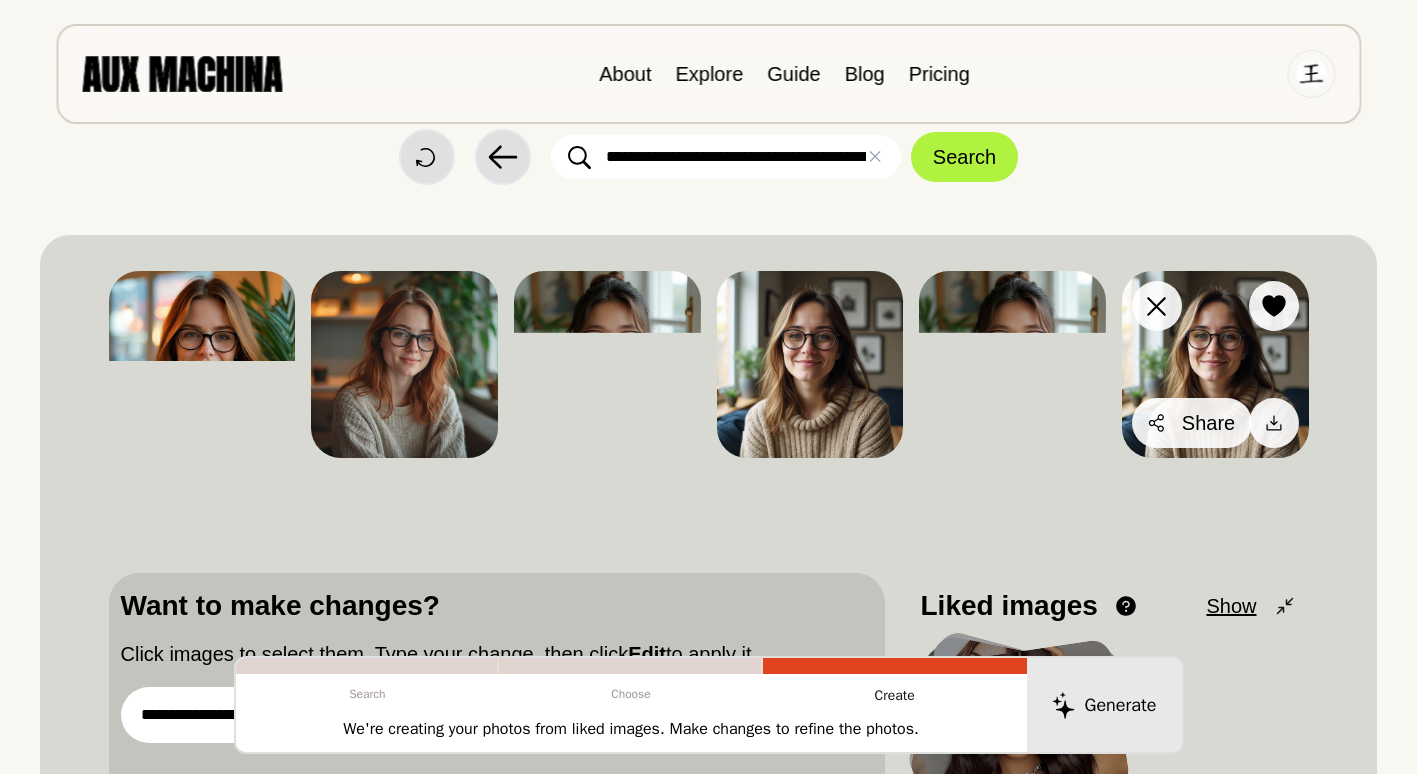 click on "Share" at bounding box center (1192, 423) 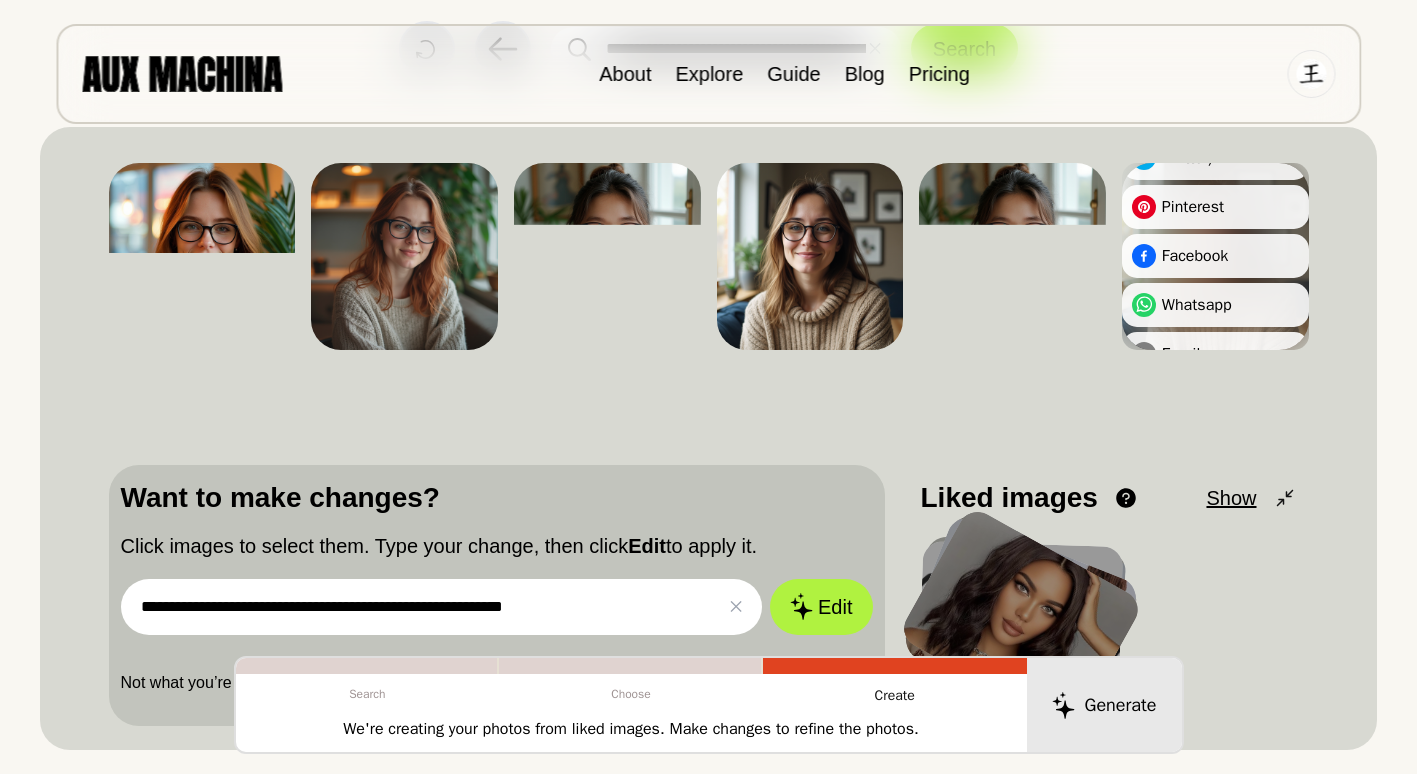 scroll, scrollTop: 150, scrollLeft: 0, axis: vertical 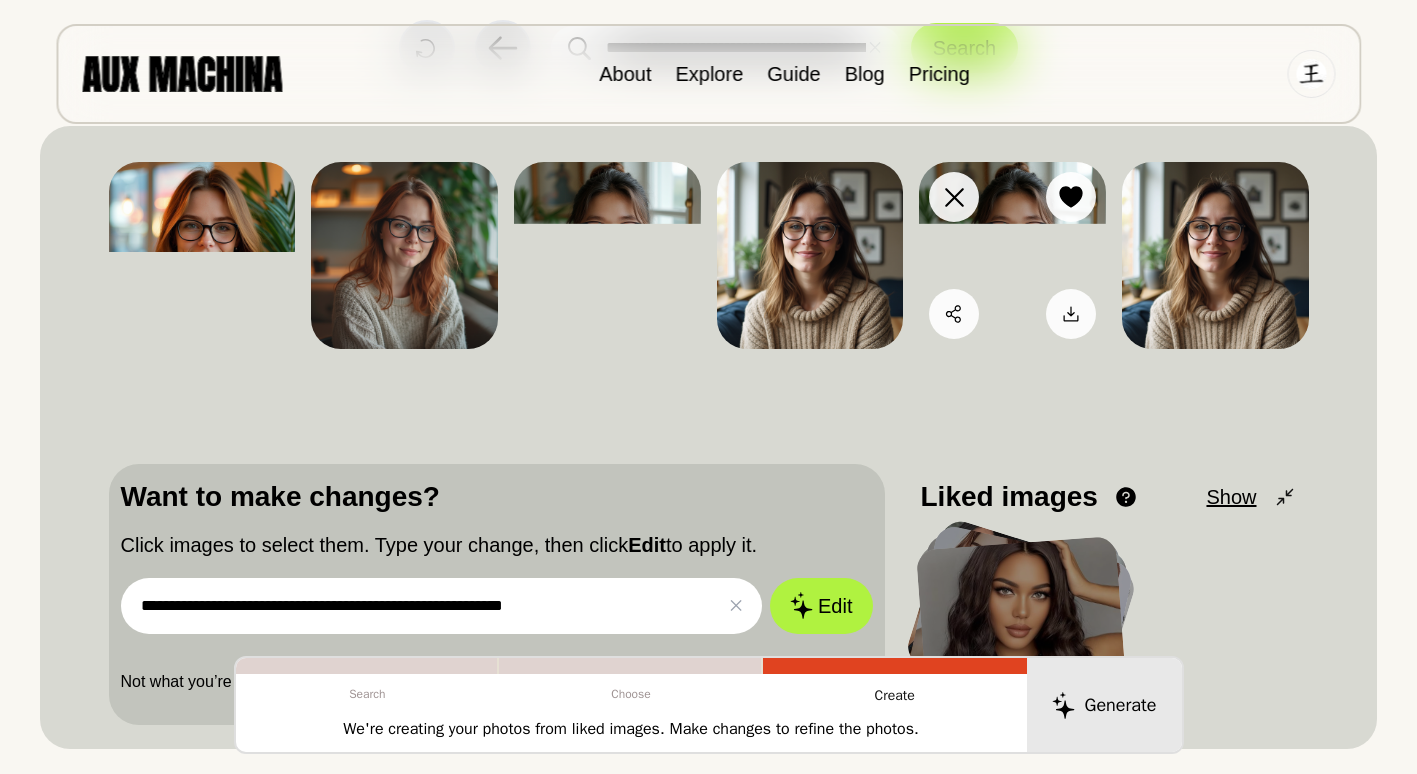 click at bounding box center (1012, 255) 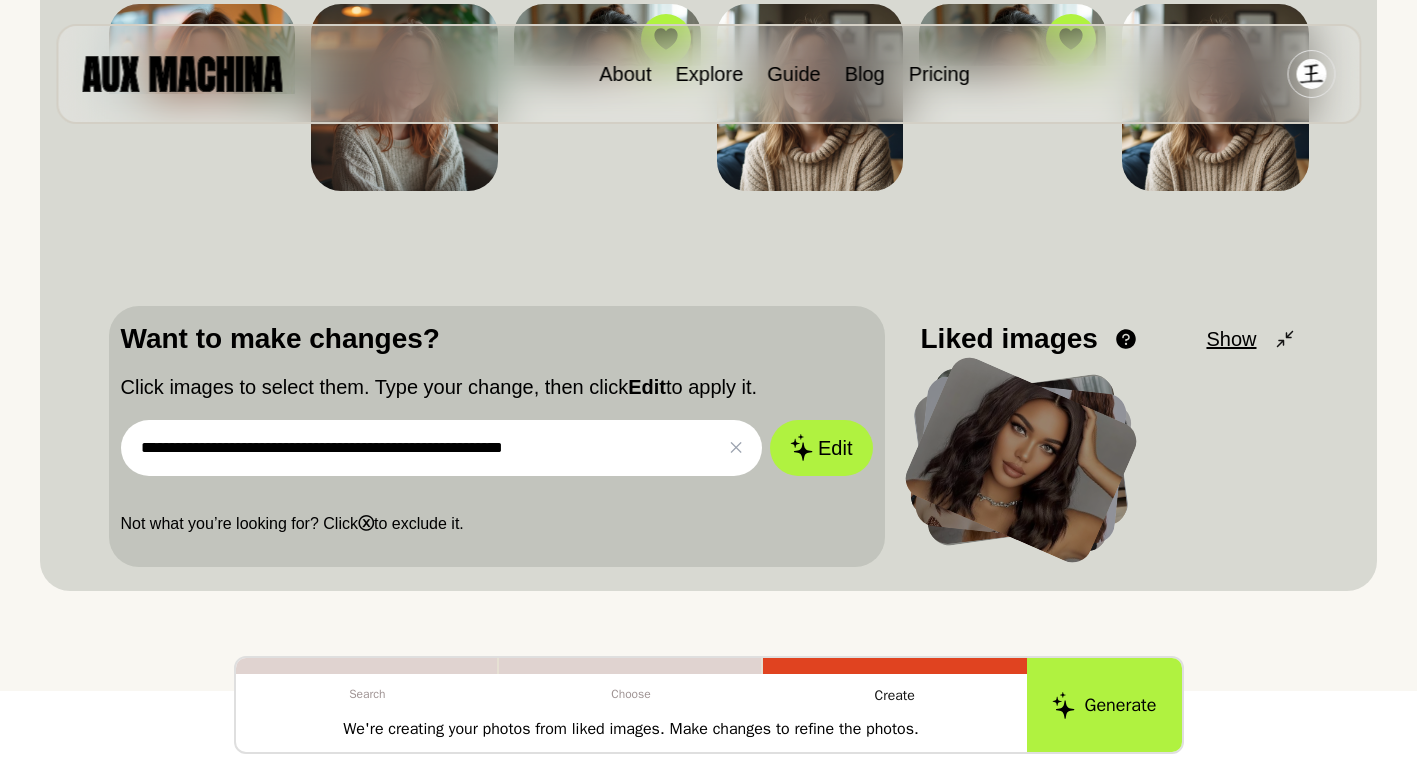 scroll, scrollTop: 309, scrollLeft: 0, axis: vertical 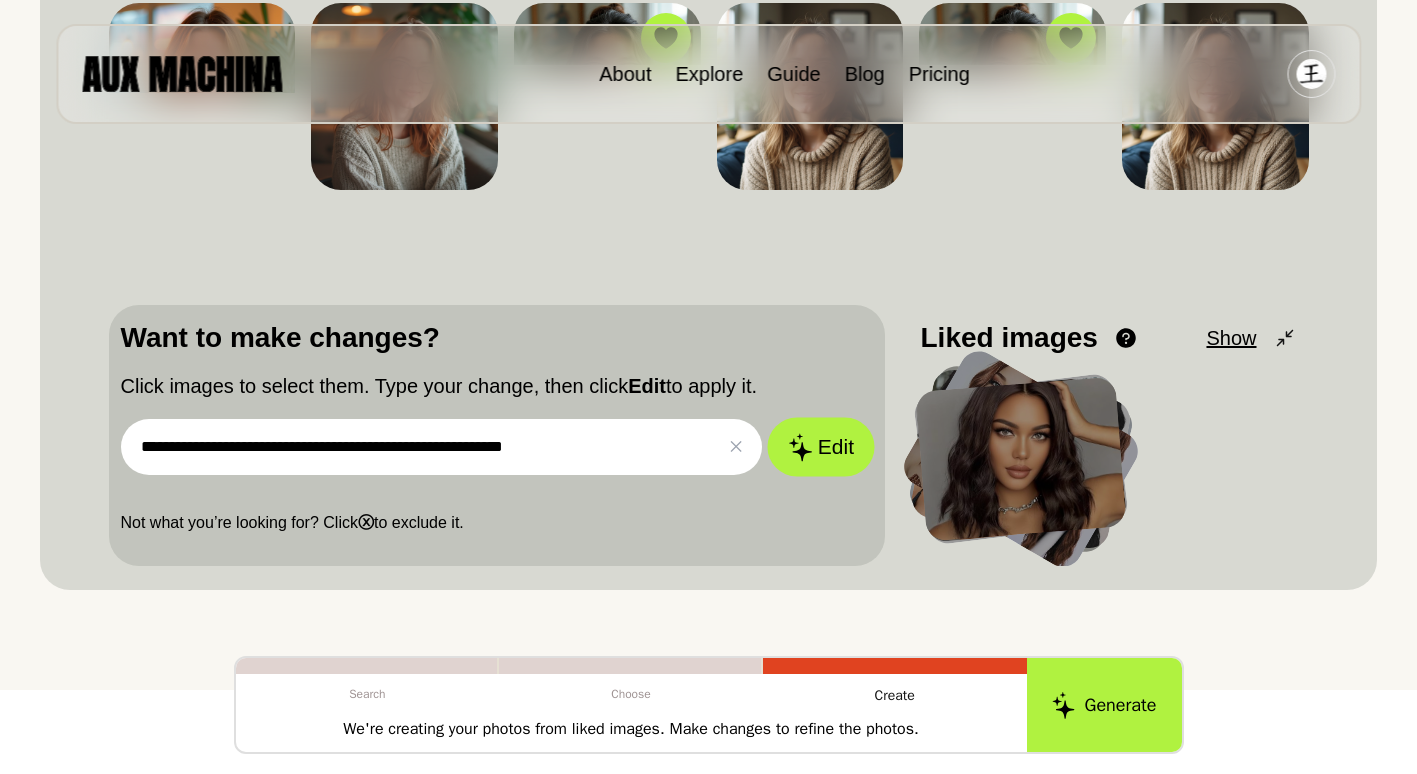 click on "Edit" at bounding box center [821, 446] 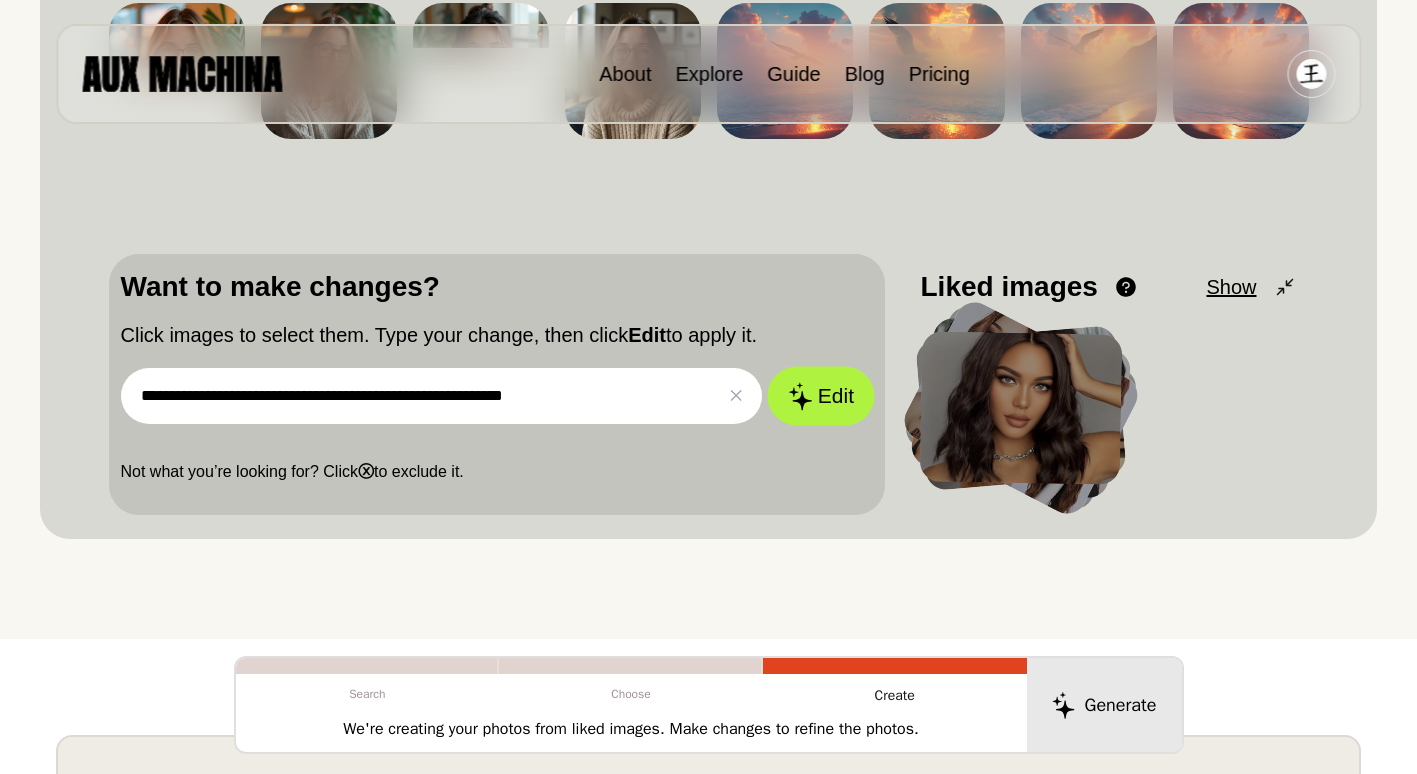 click on "**********" at bounding box center [497, 375] 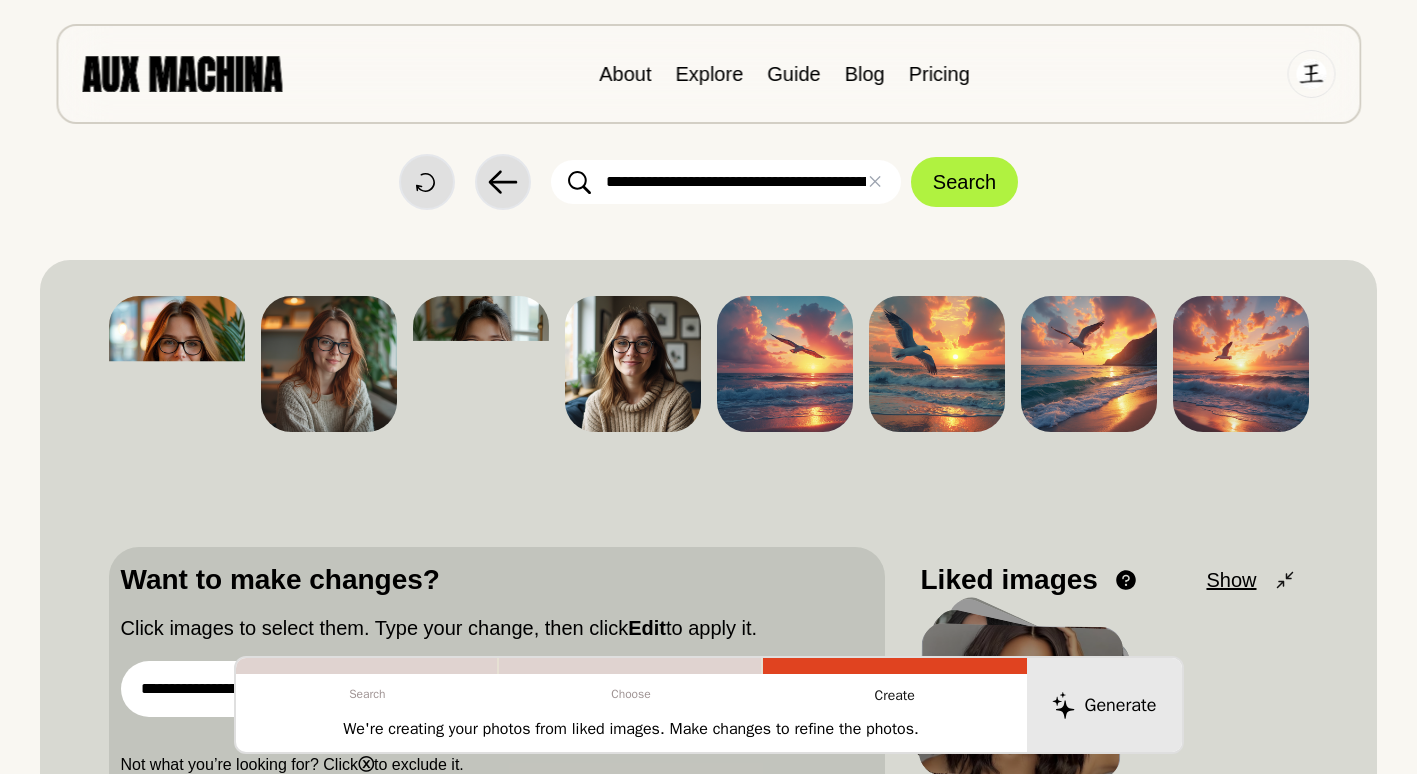 scroll, scrollTop: 0, scrollLeft: 0, axis: both 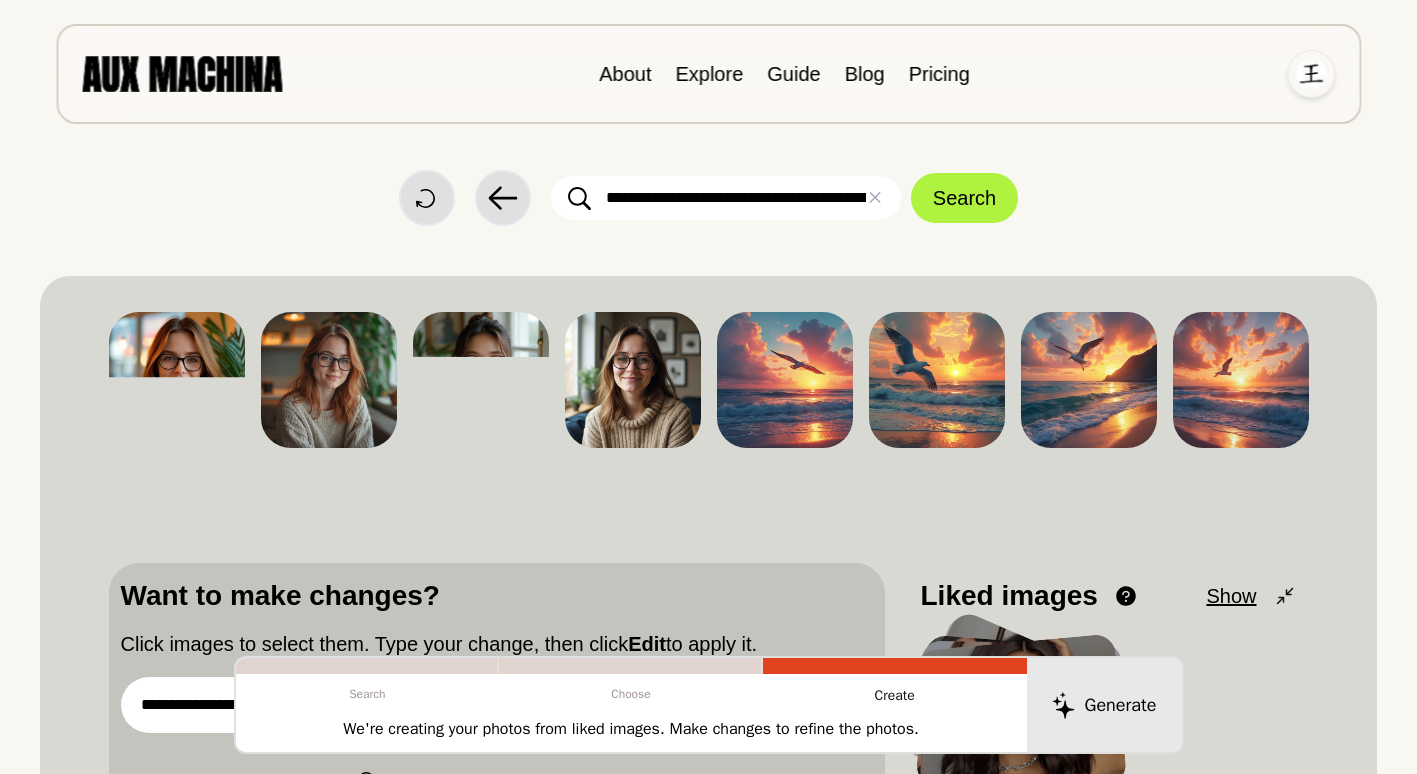 click at bounding box center (1311, 74) 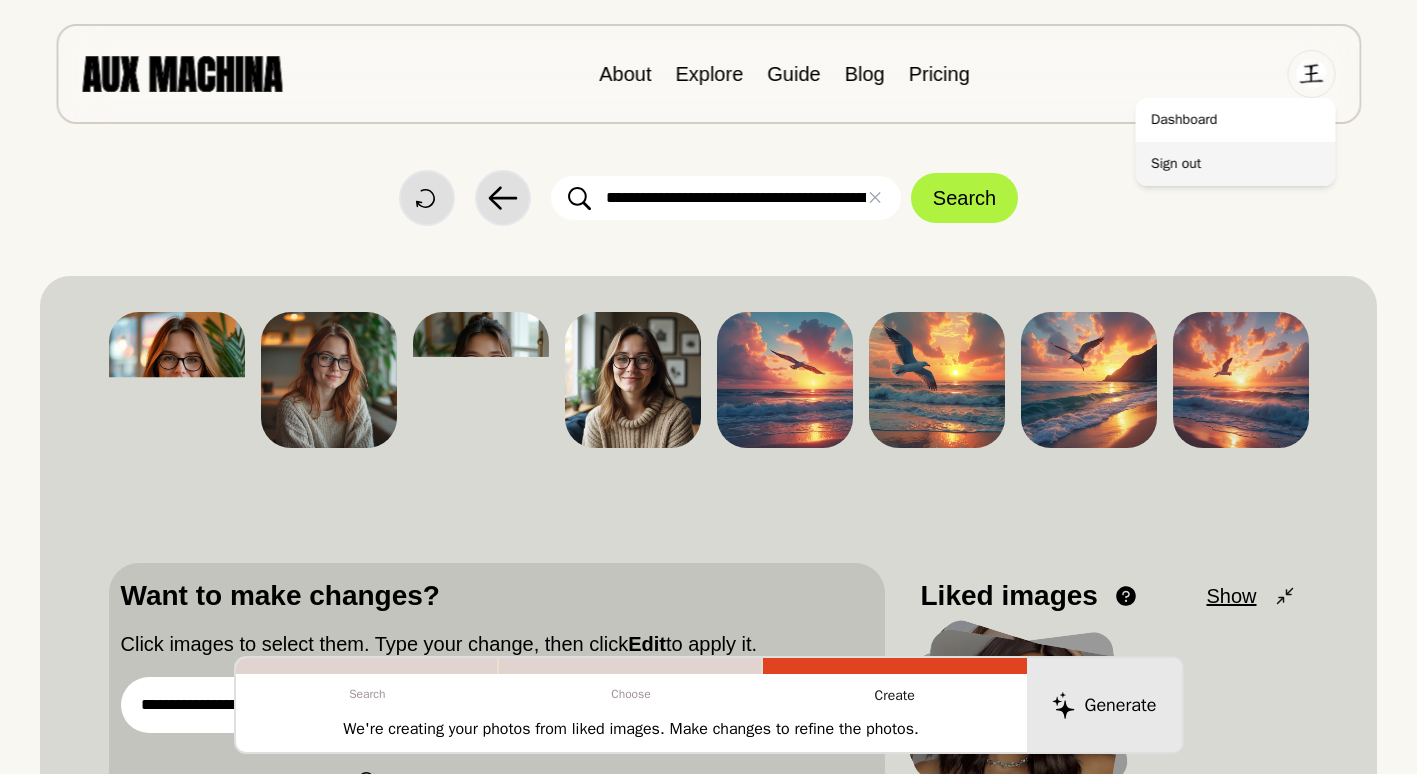 click on "Sign out" at bounding box center (1235, 164) 